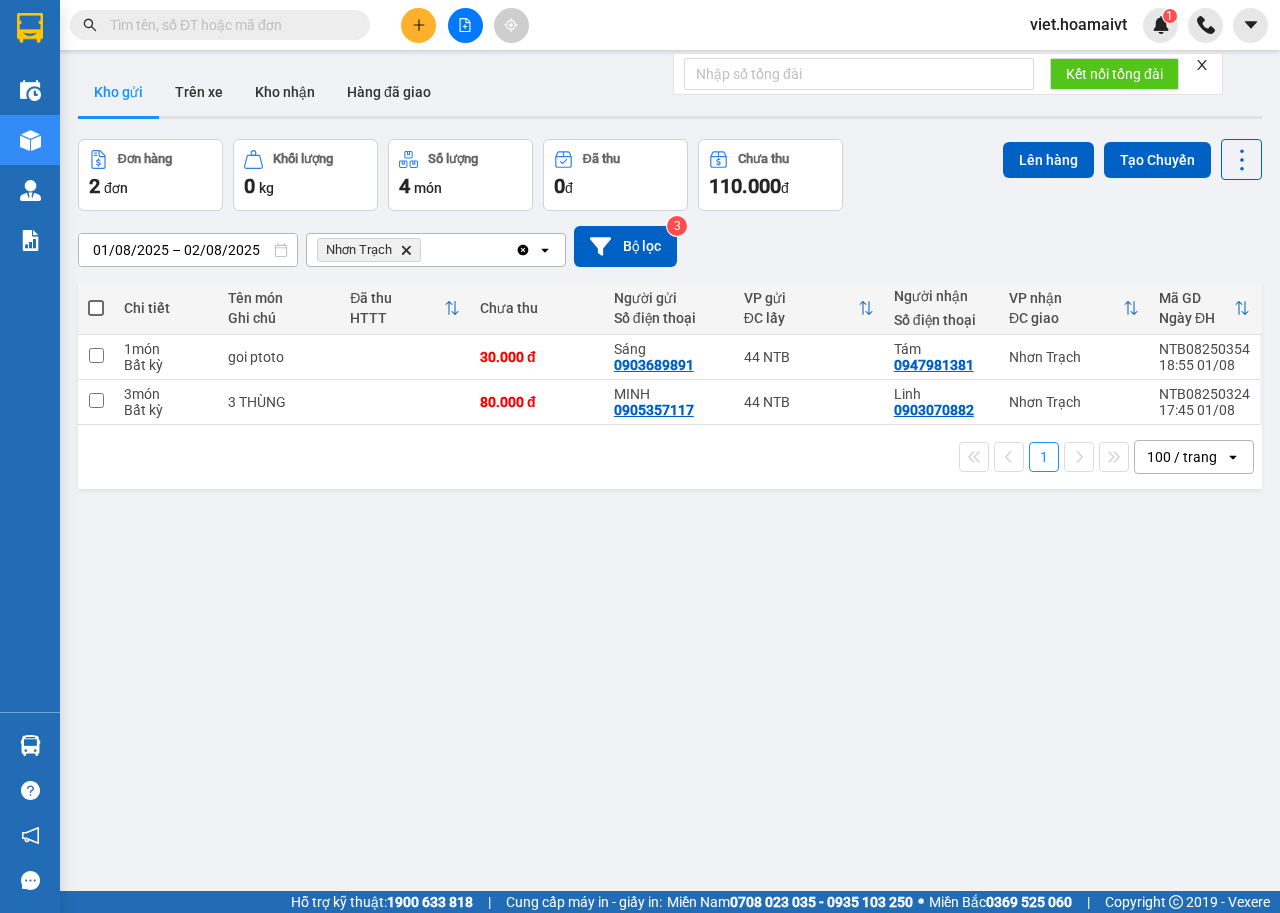 scroll, scrollTop: 0, scrollLeft: 0, axis: both 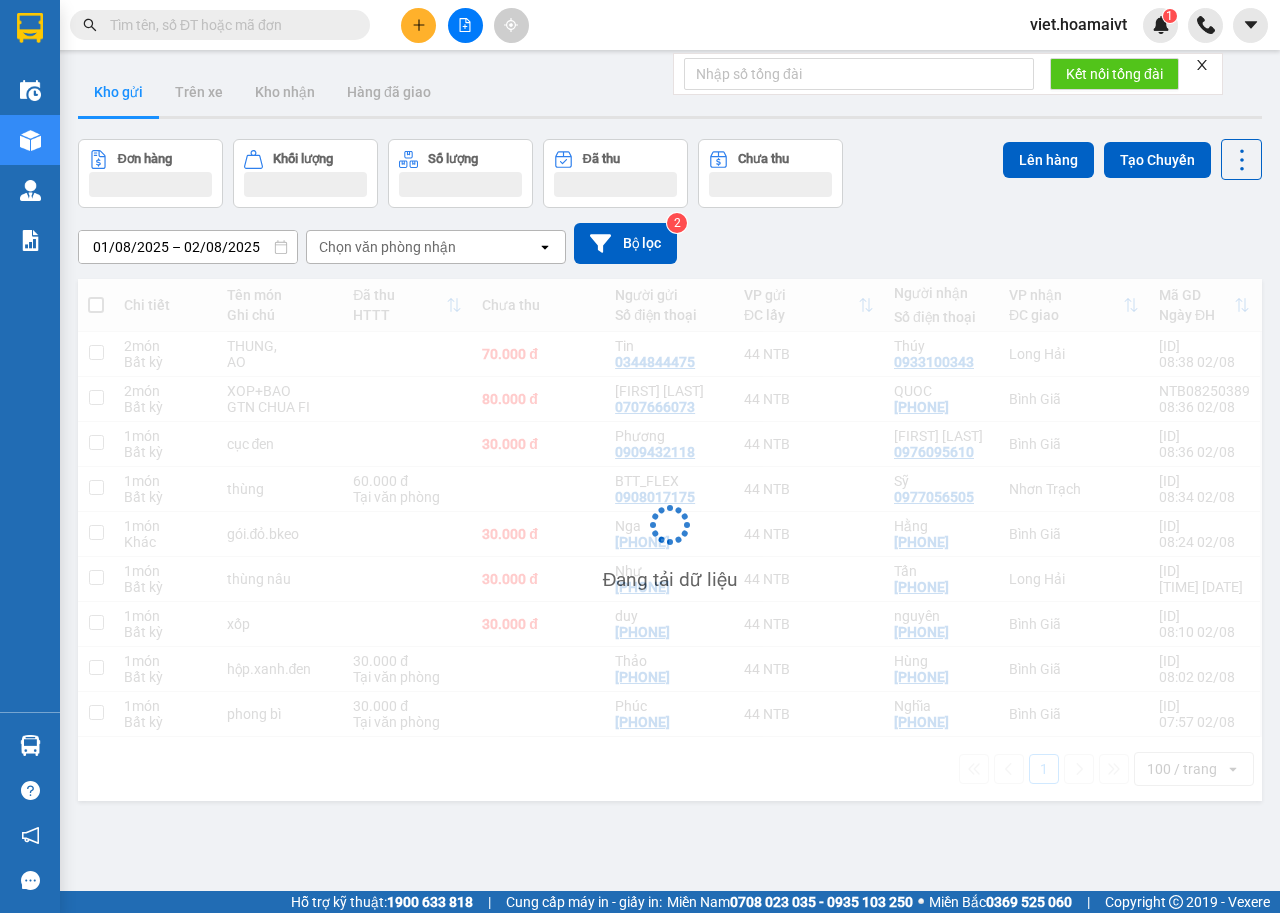 click on "Chọn văn phòng nhận" at bounding box center [387, 247] 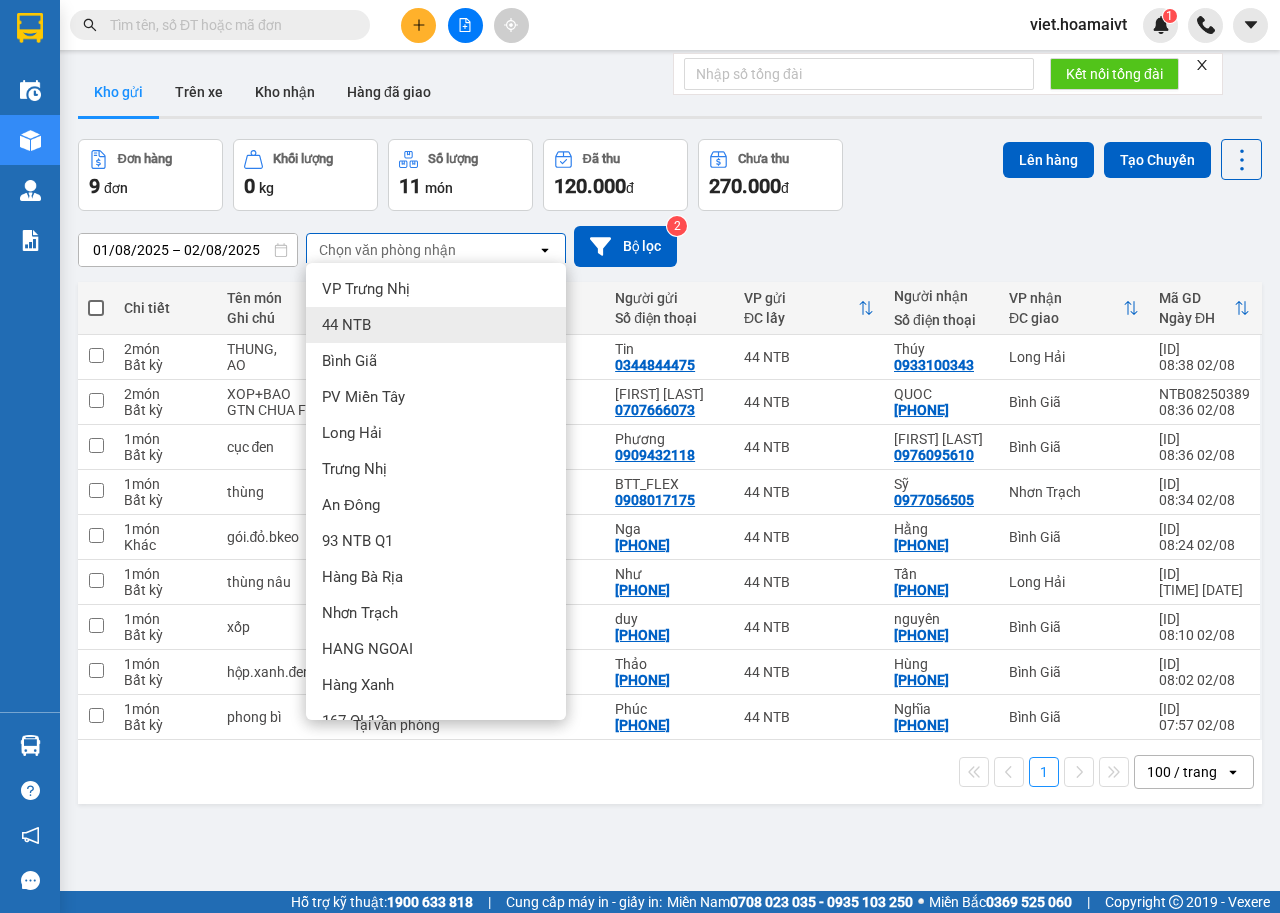 click on "Bình Giã" at bounding box center [436, 361] 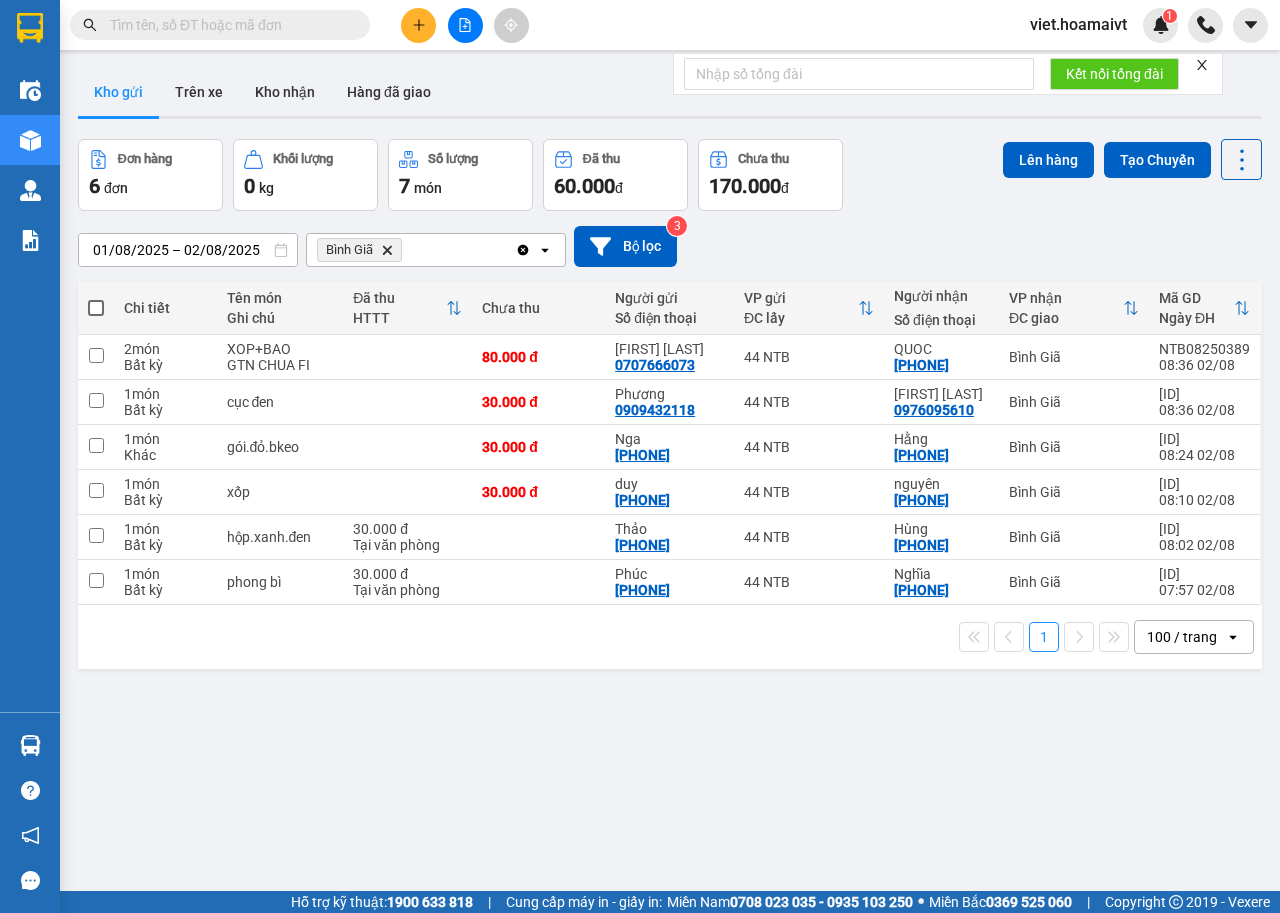 click at bounding box center (96, 308) 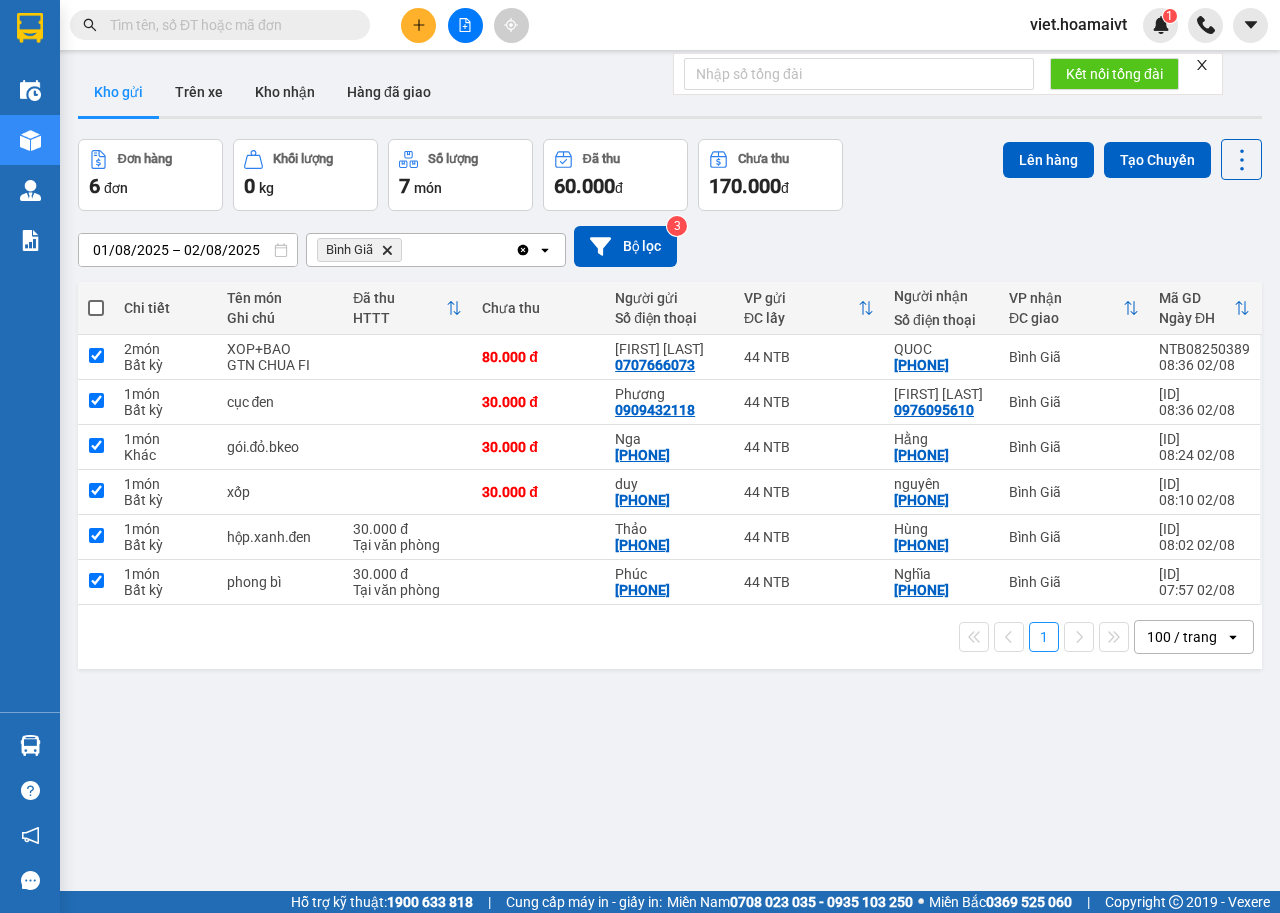 checkbox on "true" 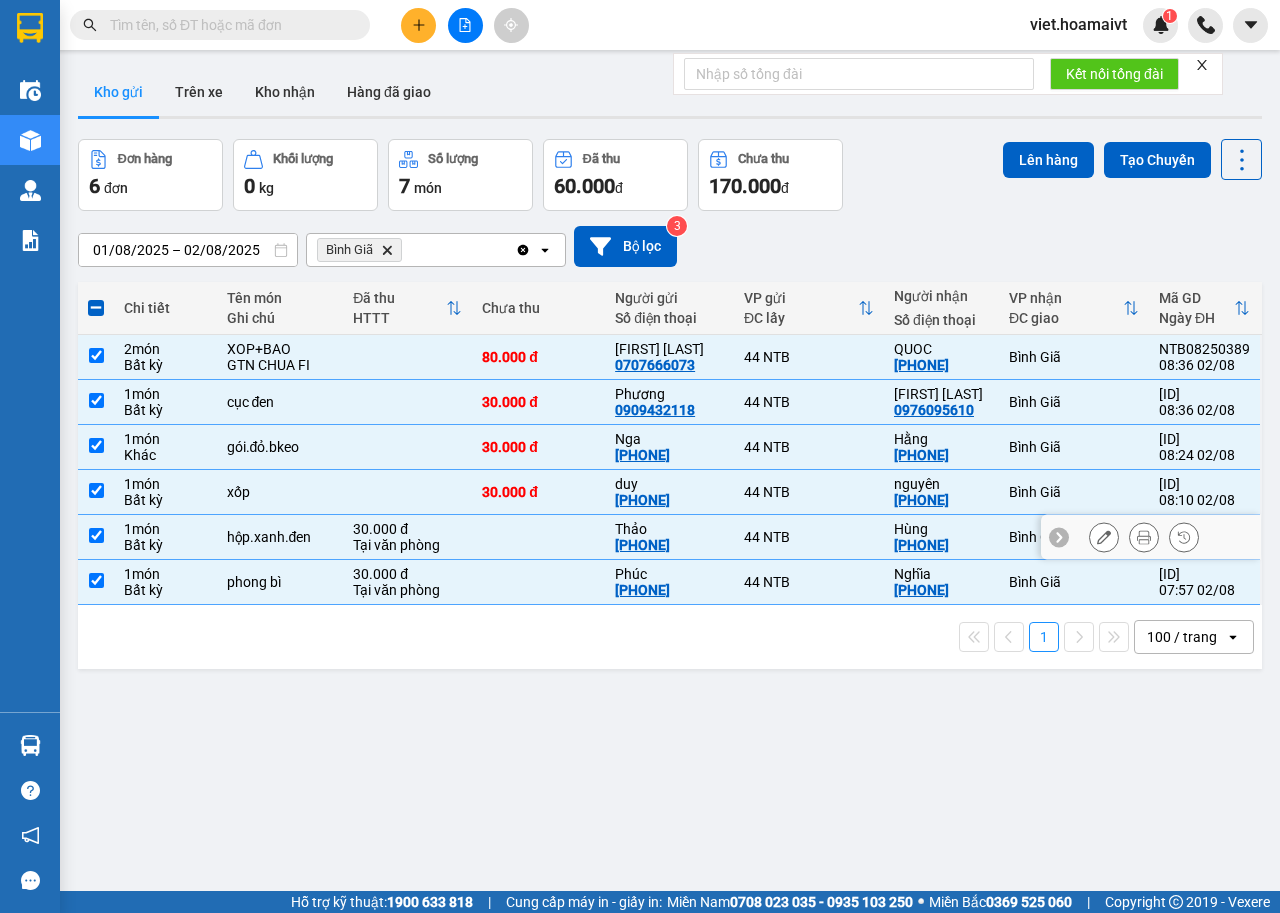 click on "1  món" at bounding box center (165, 529) 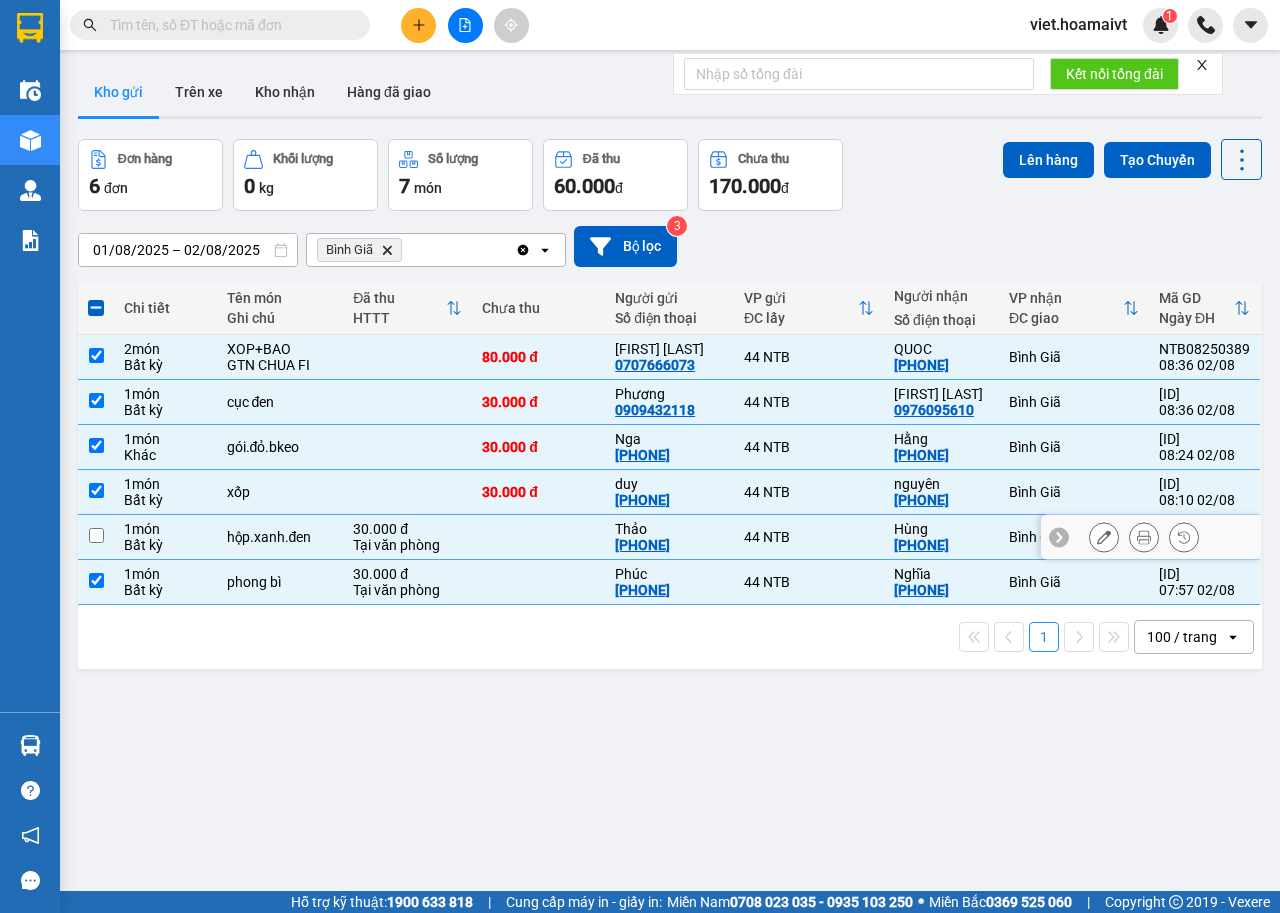 checkbox on "false" 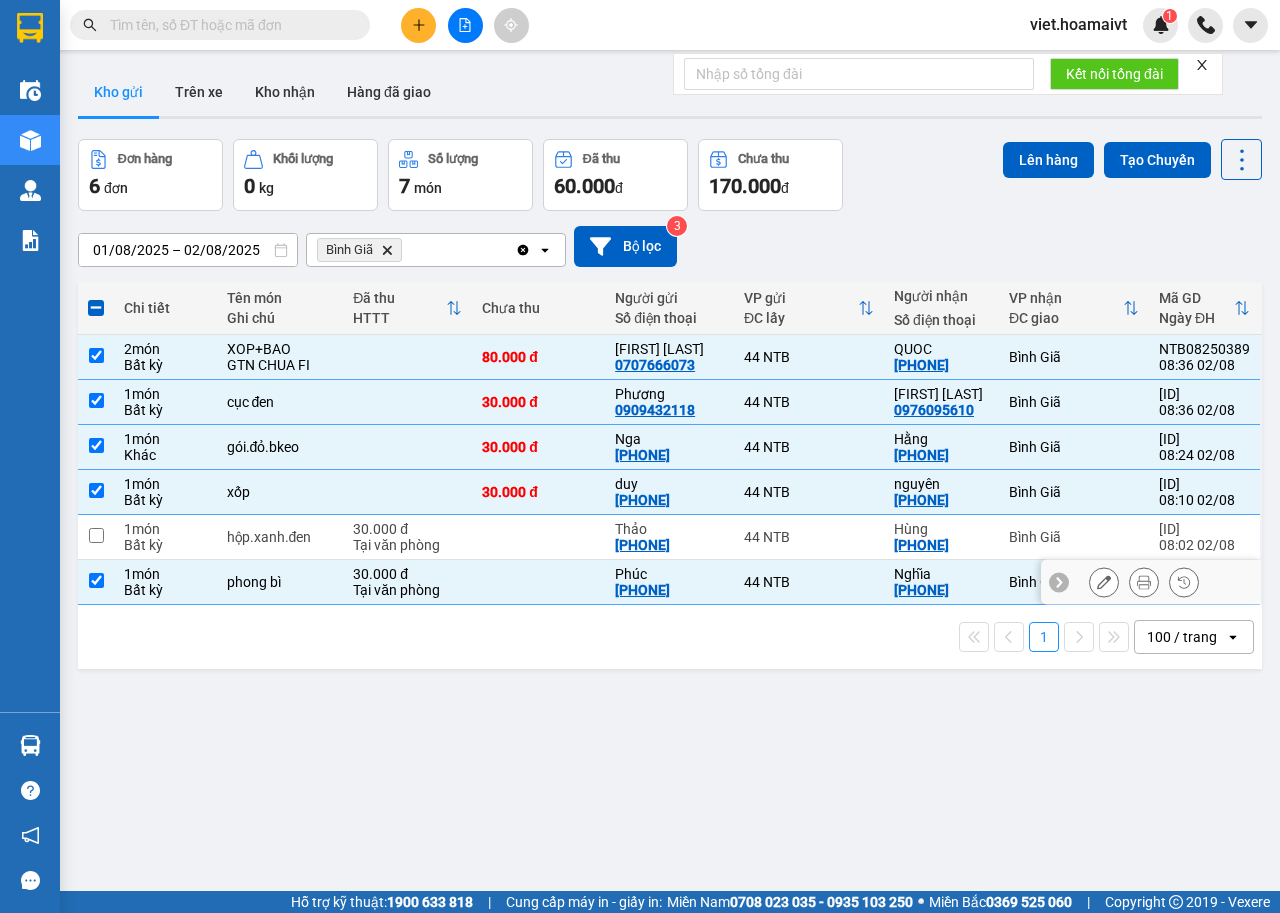 drag, startPoint x: 171, startPoint y: 592, endPoint x: 216, endPoint y: 563, distance: 53.535034 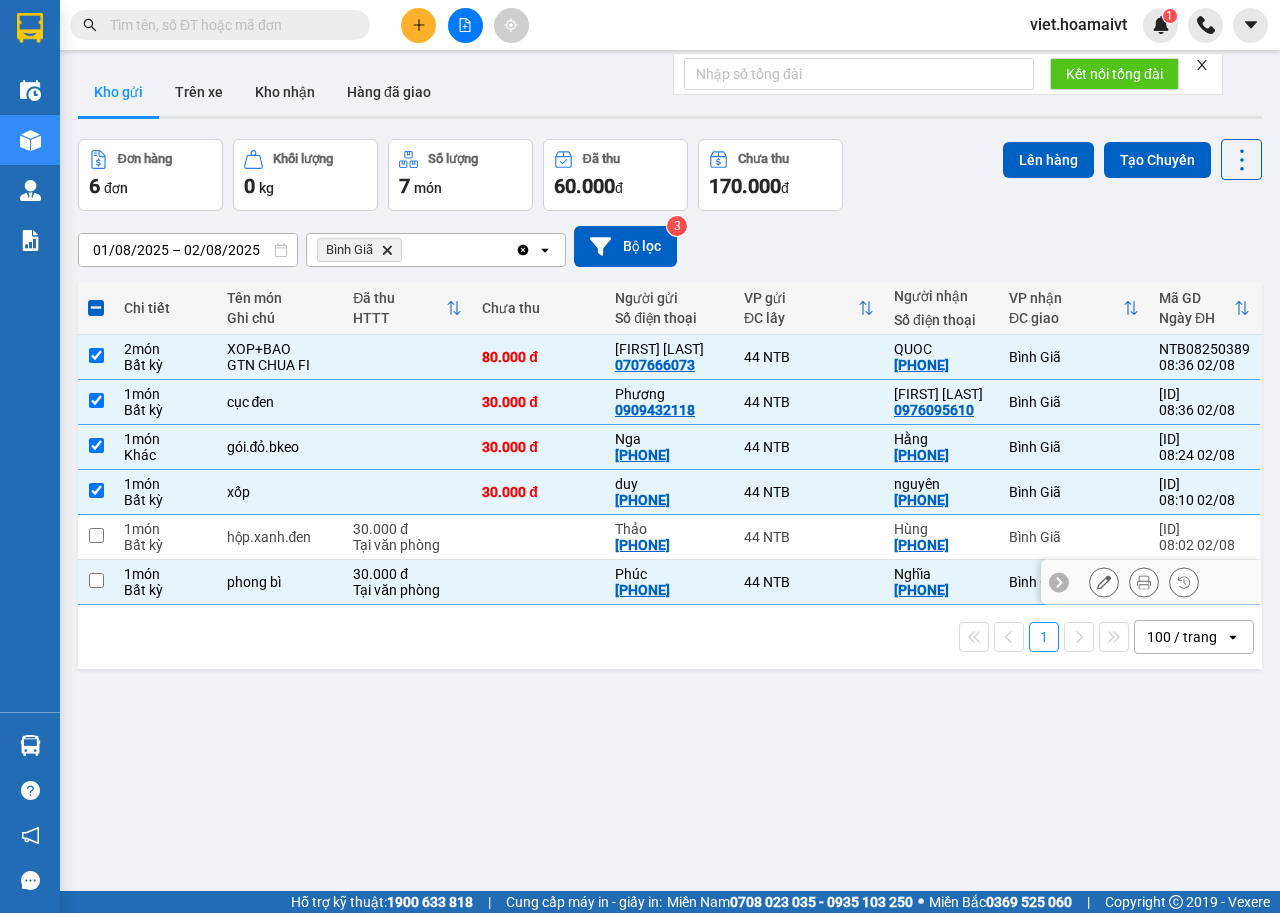 checkbox on "false" 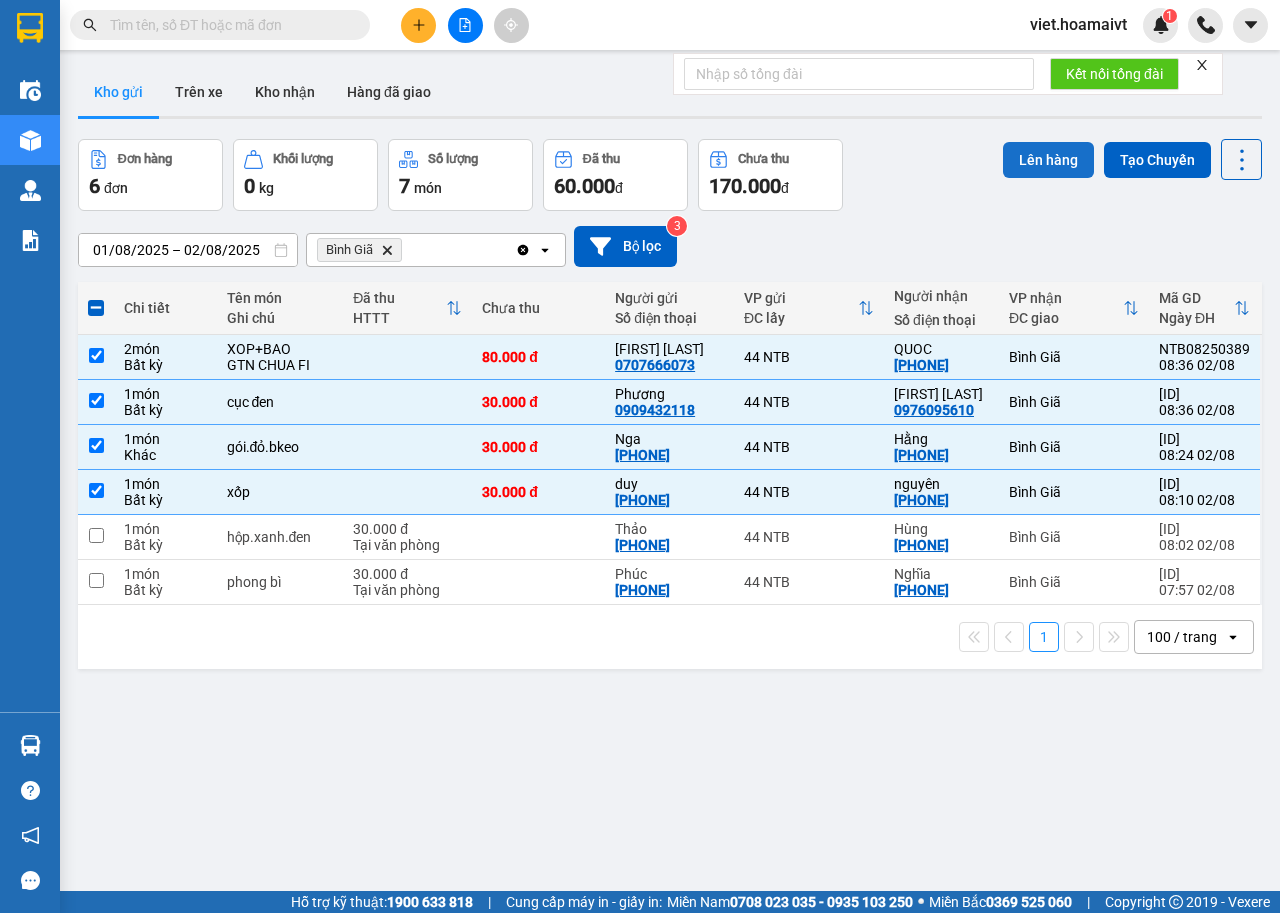 drag, startPoint x: 1025, startPoint y: 168, endPoint x: 1011, endPoint y: 172, distance: 14.56022 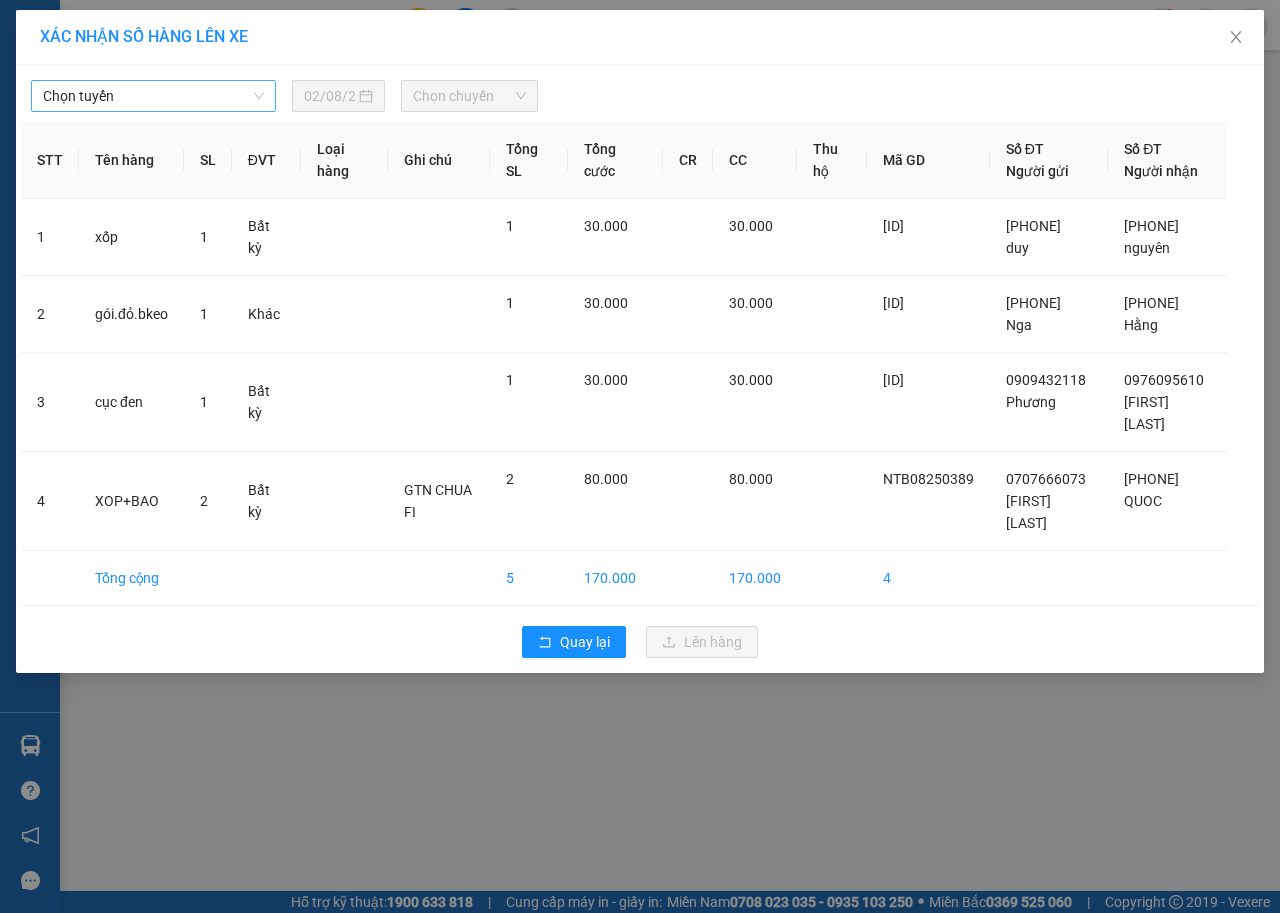 click on "Chọn tuyến" at bounding box center (153, 96) 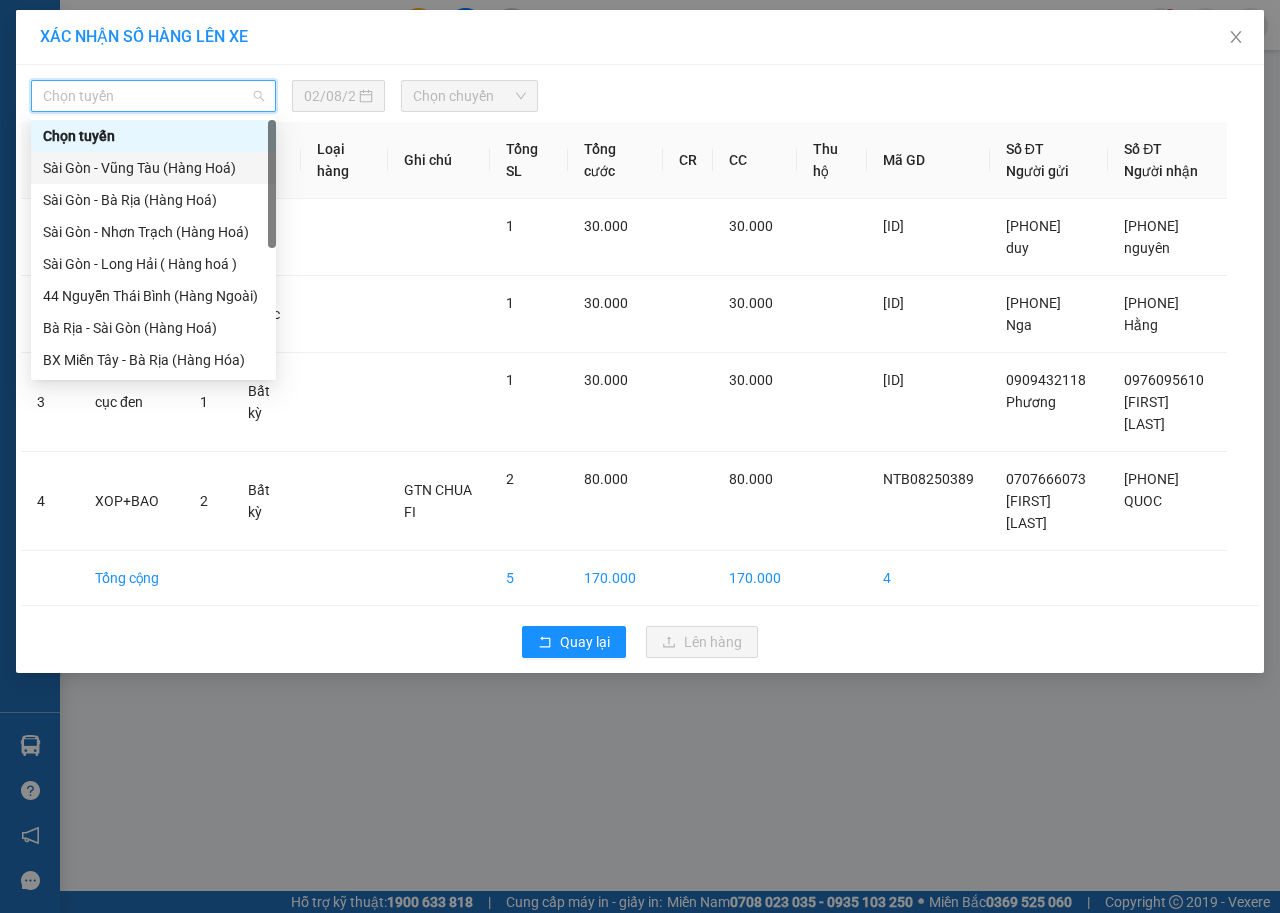 drag, startPoint x: 181, startPoint y: 163, endPoint x: 385, endPoint y: 121, distance: 208.27866 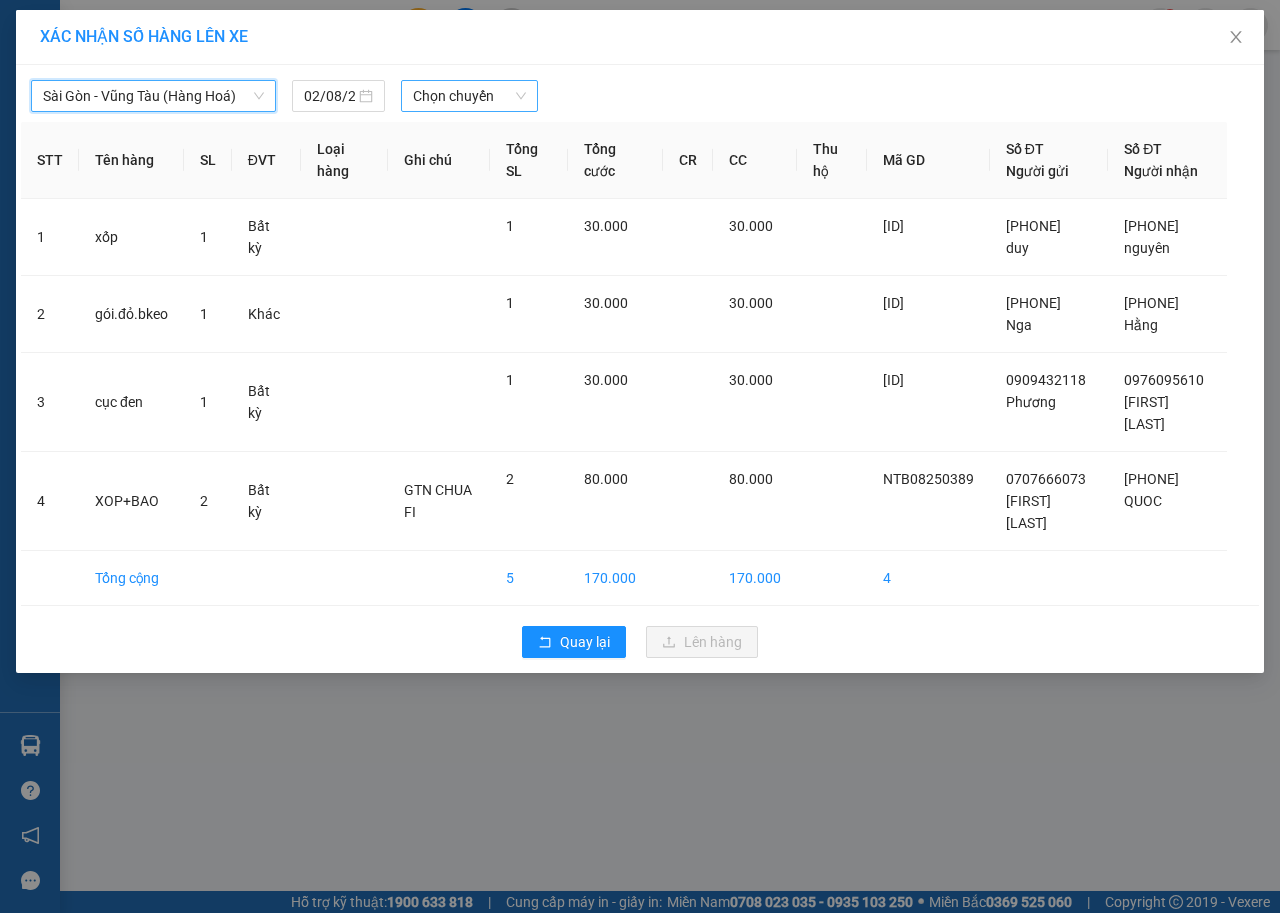 click on "Chọn chuyến" at bounding box center (469, 96) 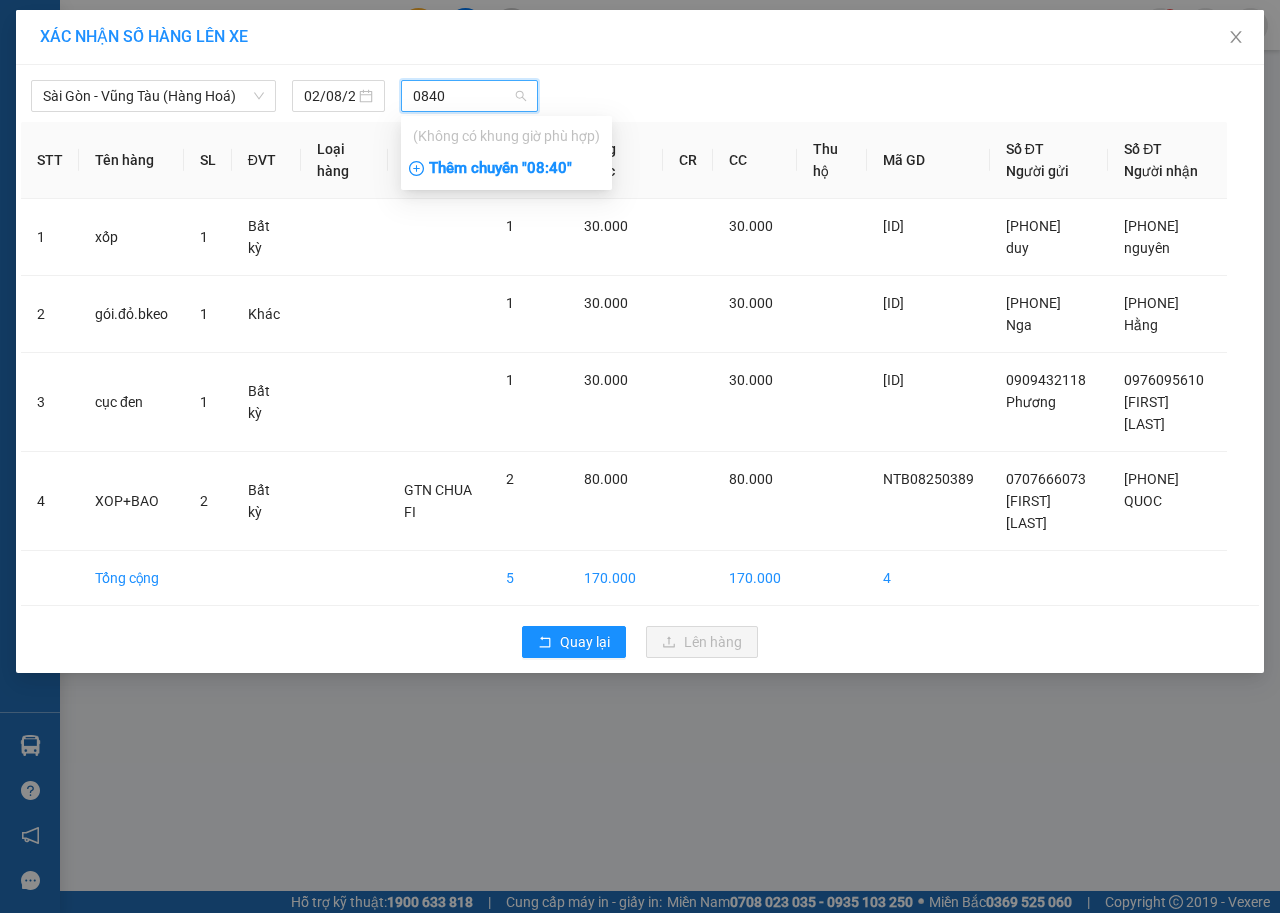 type on "0840" 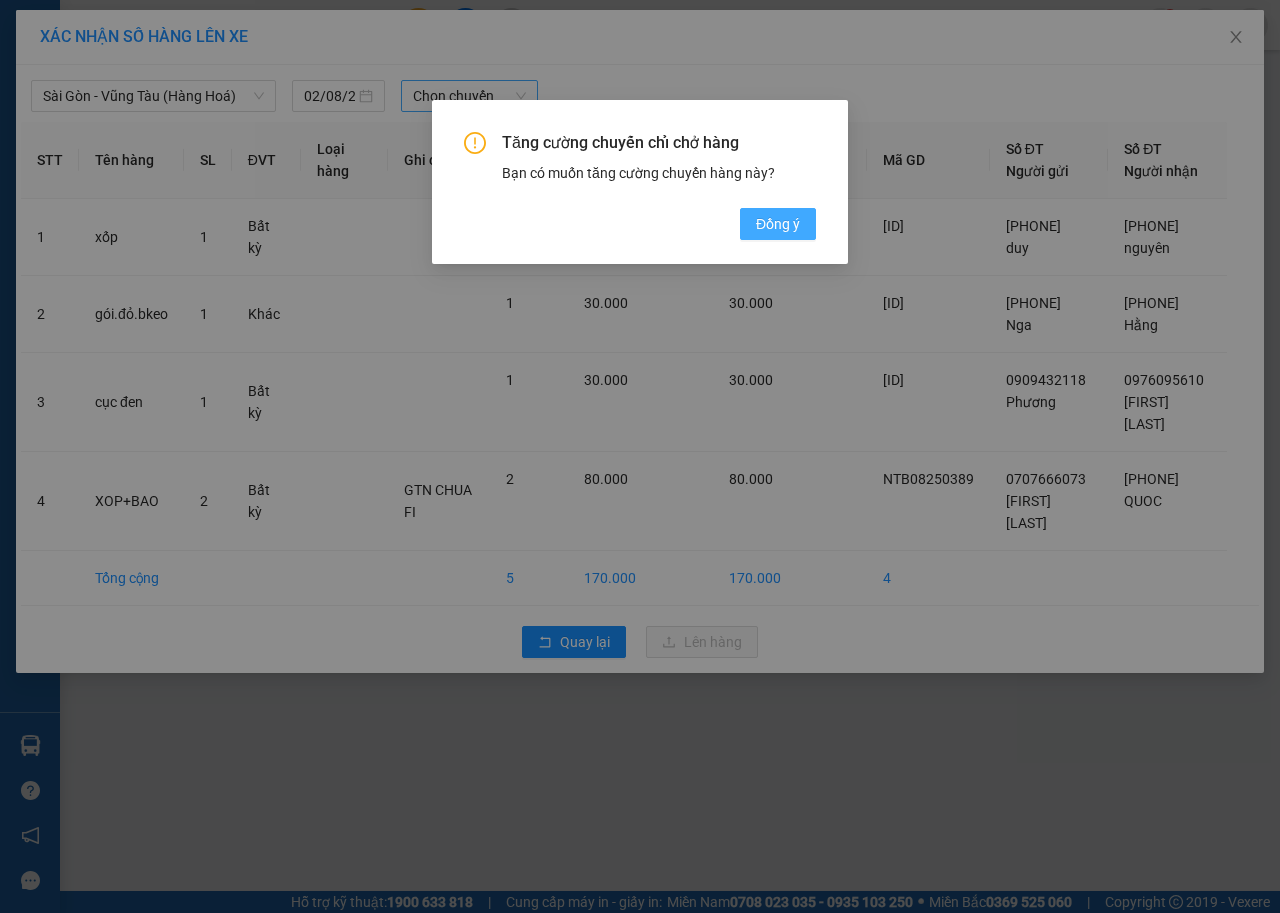 click on "Đồng ý" at bounding box center [778, 224] 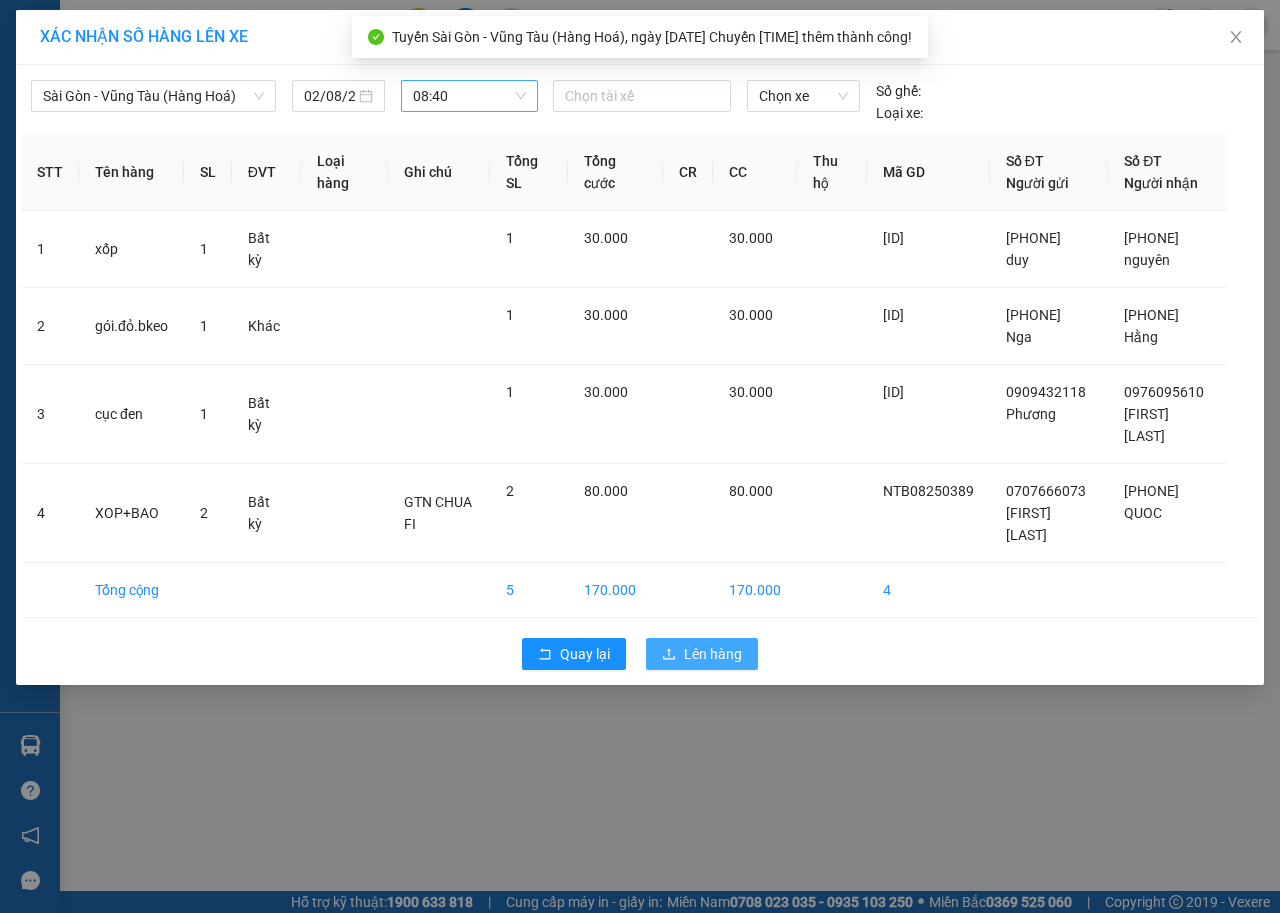 click on "Lên hàng" at bounding box center [713, 654] 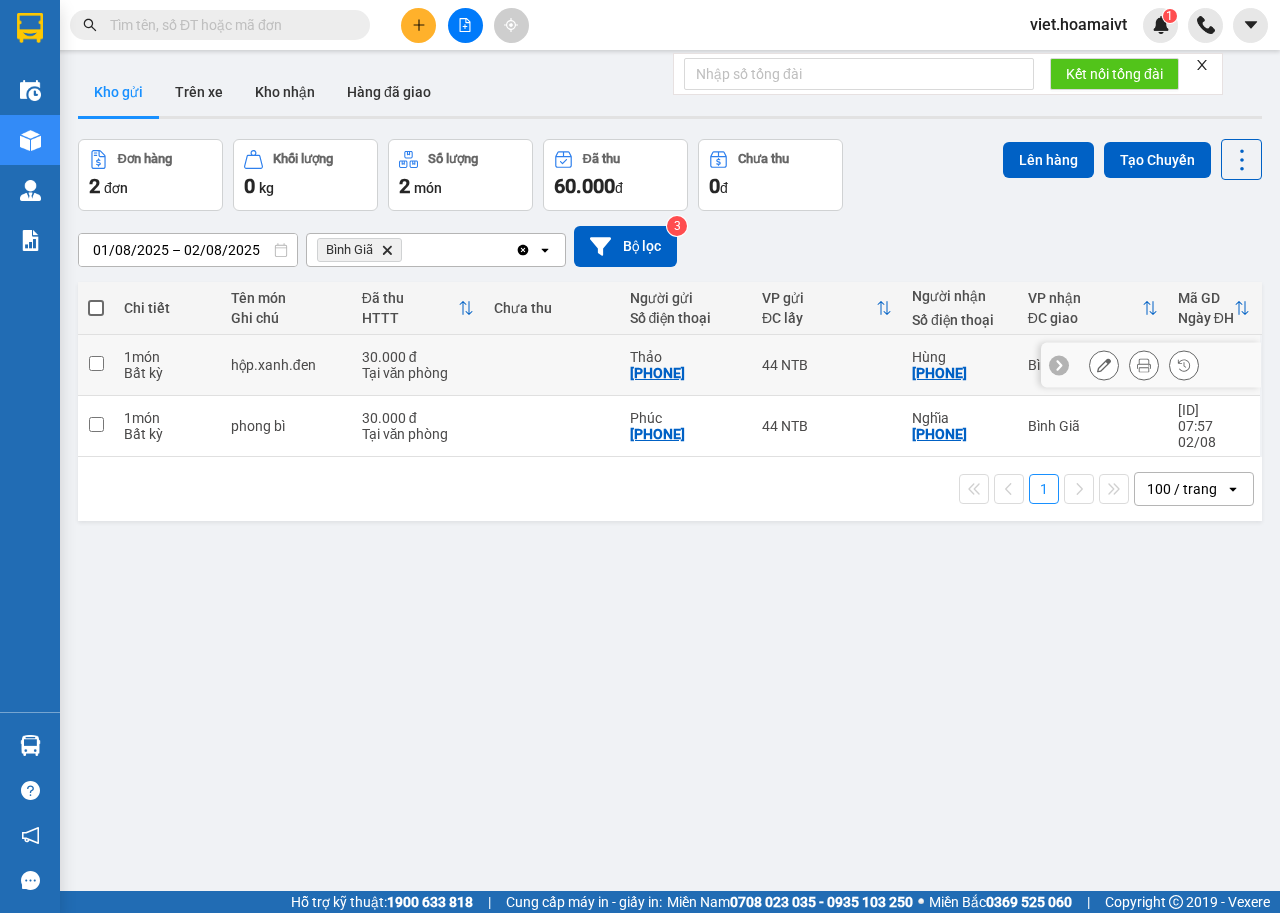click on "hộp.xanh.đen" at bounding box center [286, 365] 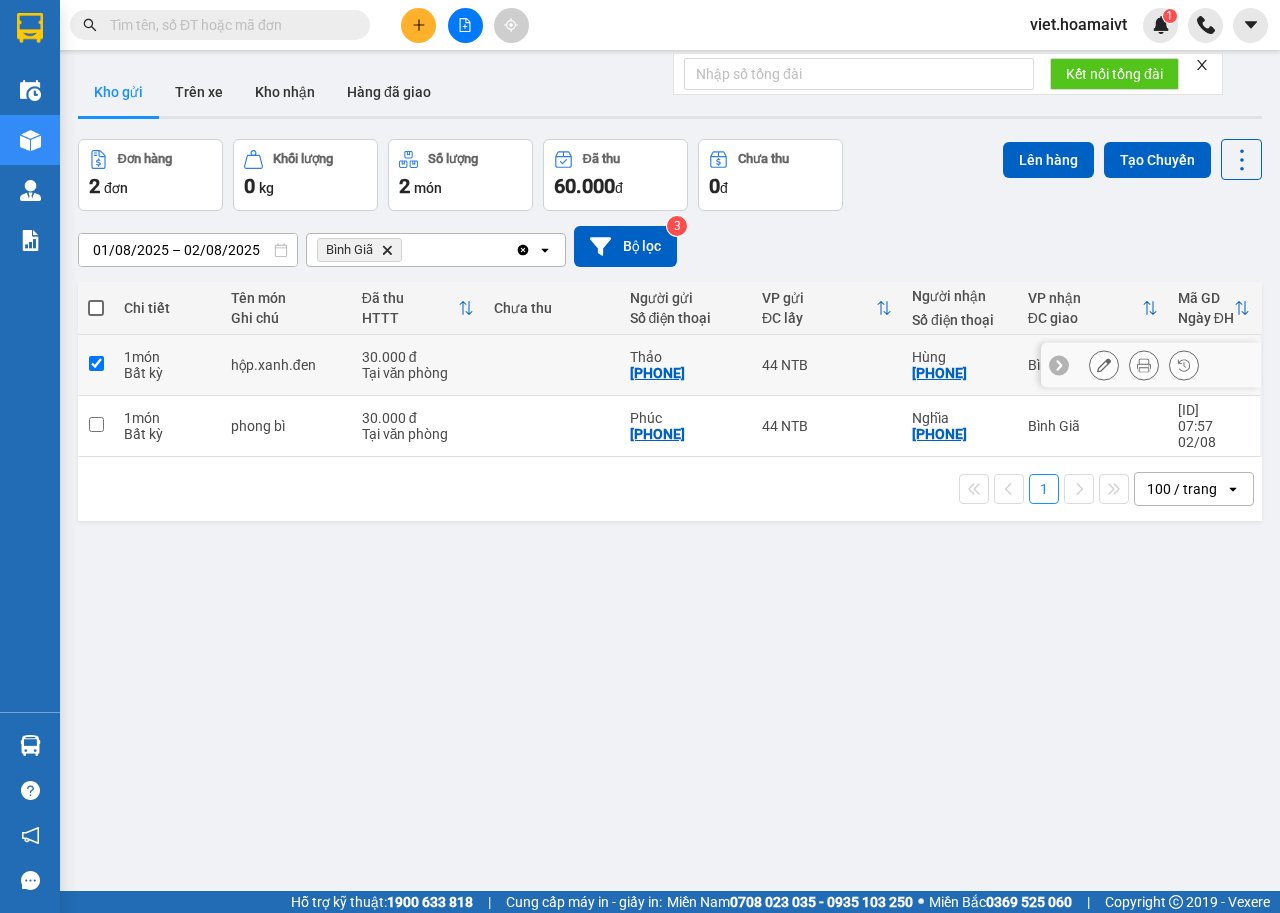 checkbox on "true" 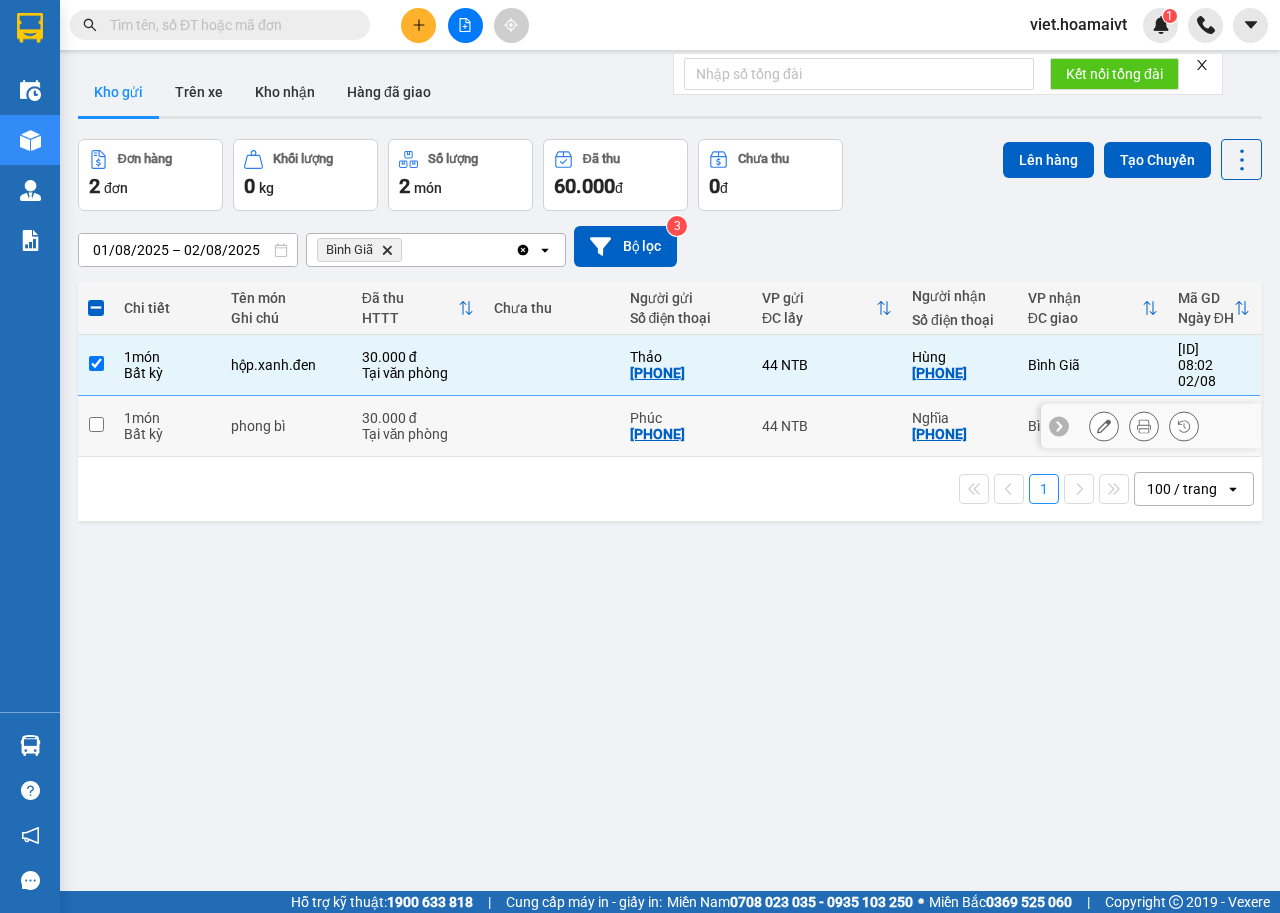 click on "phong bì" at bounding box center [286, 426] 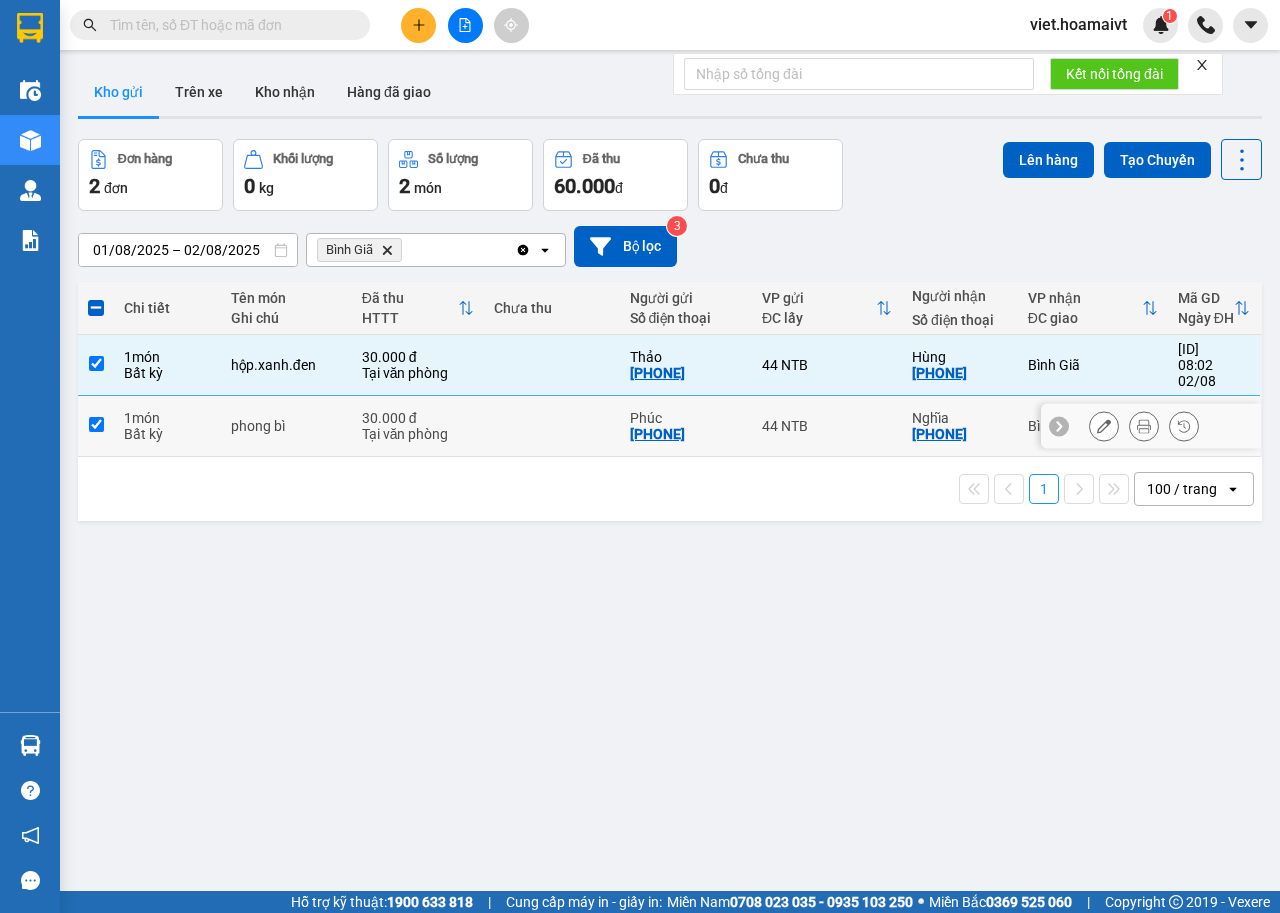 checkbox on "true" 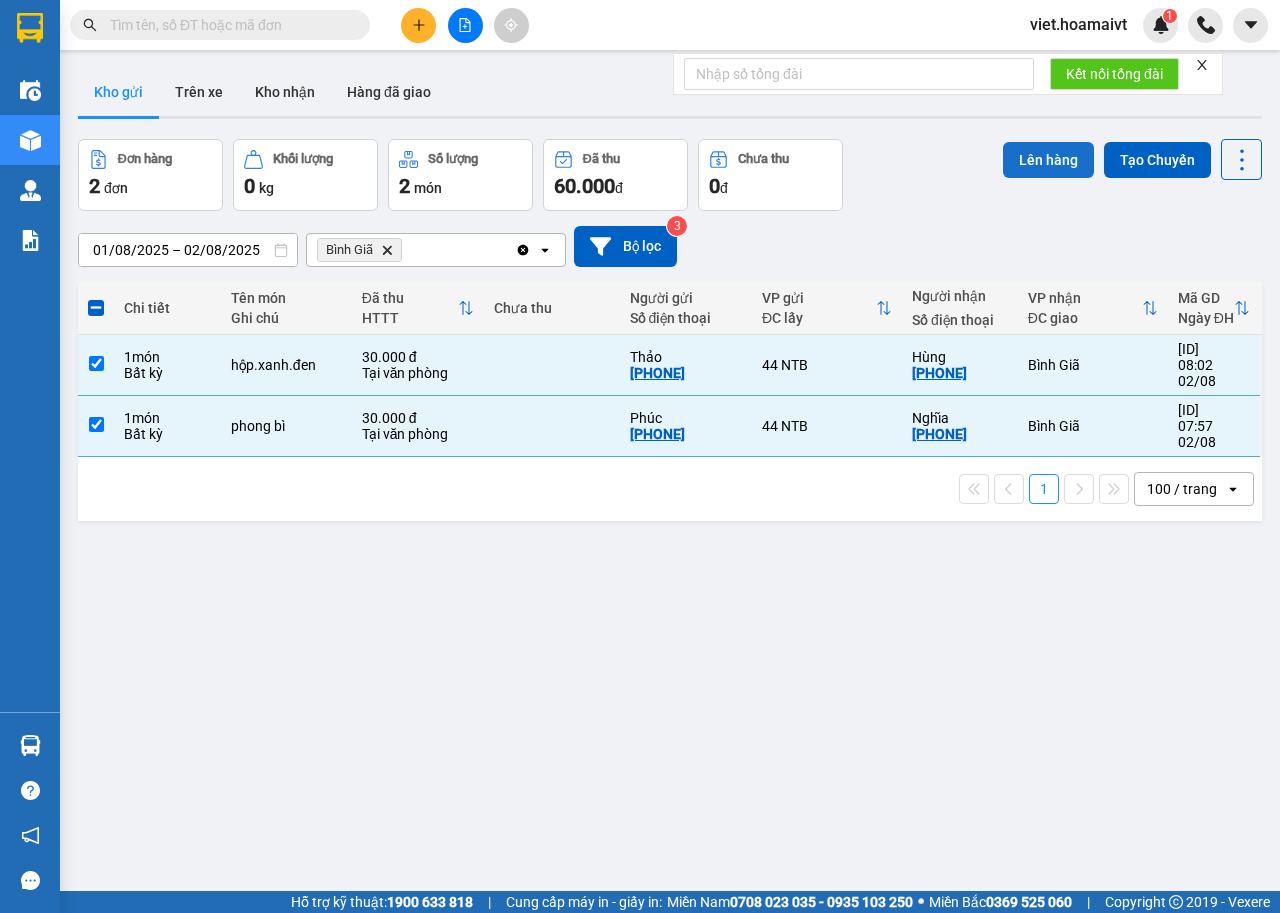 click on "Lên hàng" at bounding box center [1048, 160] 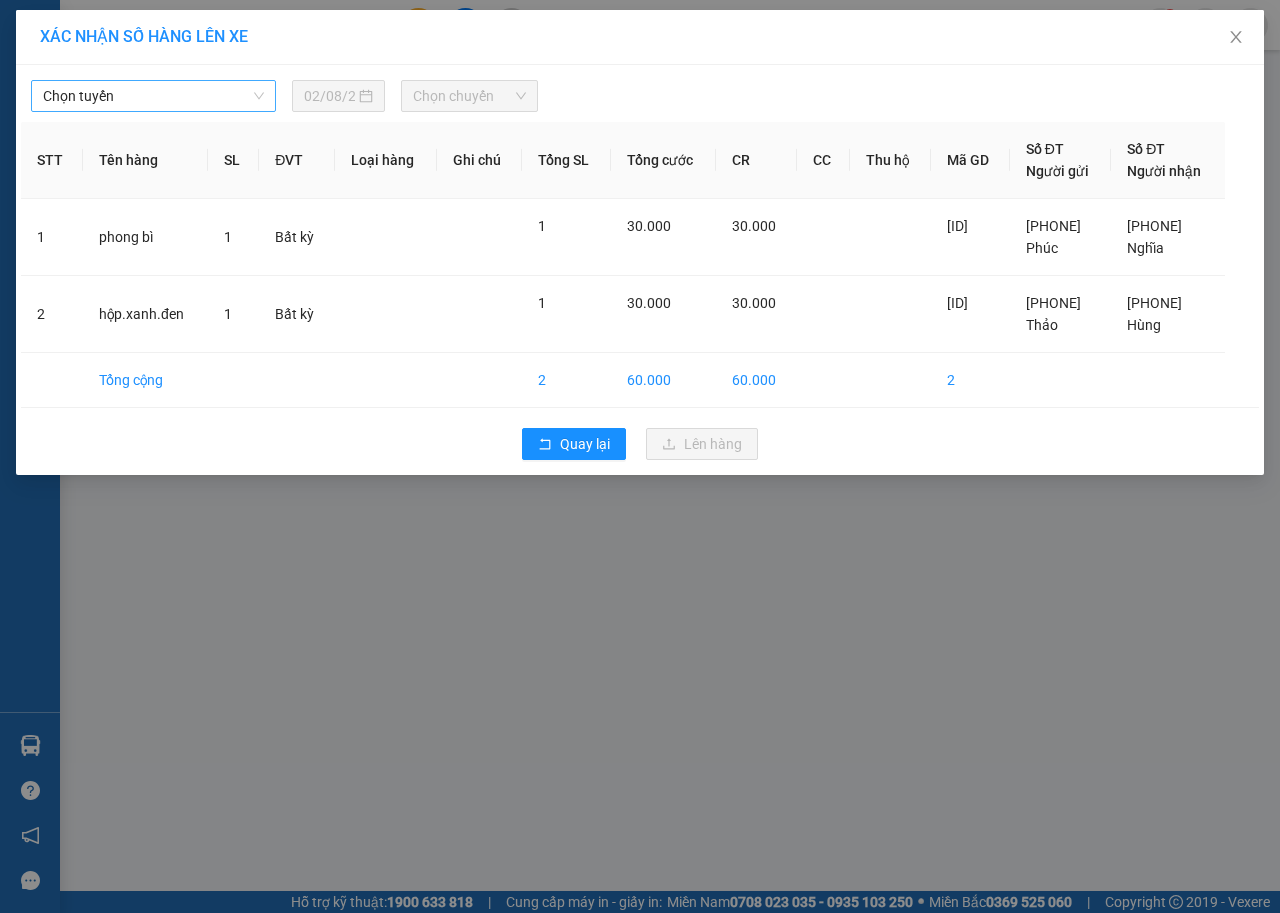 click on "Chọn tuyến" at bounding box center (153, 96) 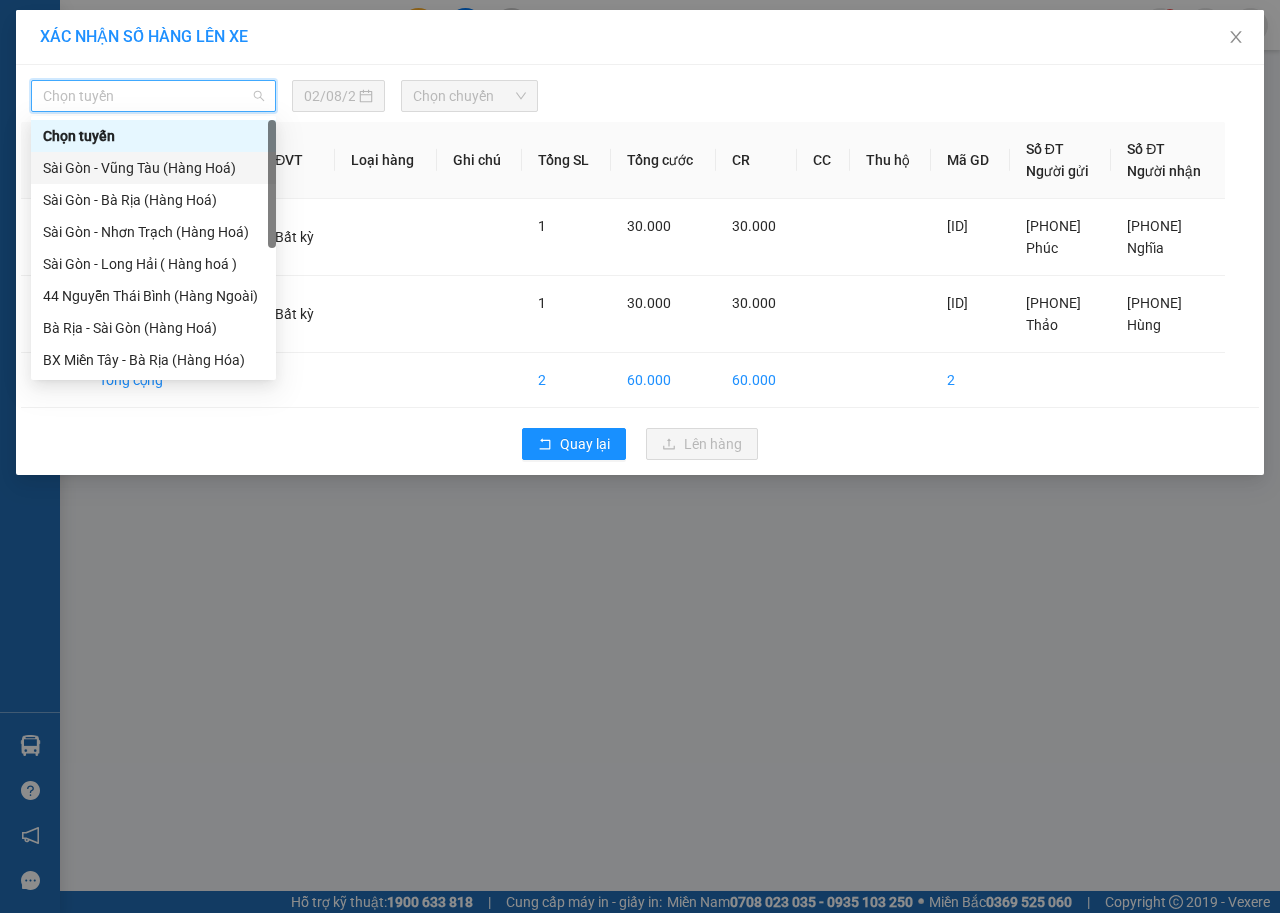 click on "Sài Gòn - Vũng Tàu (Hàng Hoá)" at bounding box center (153, 168) 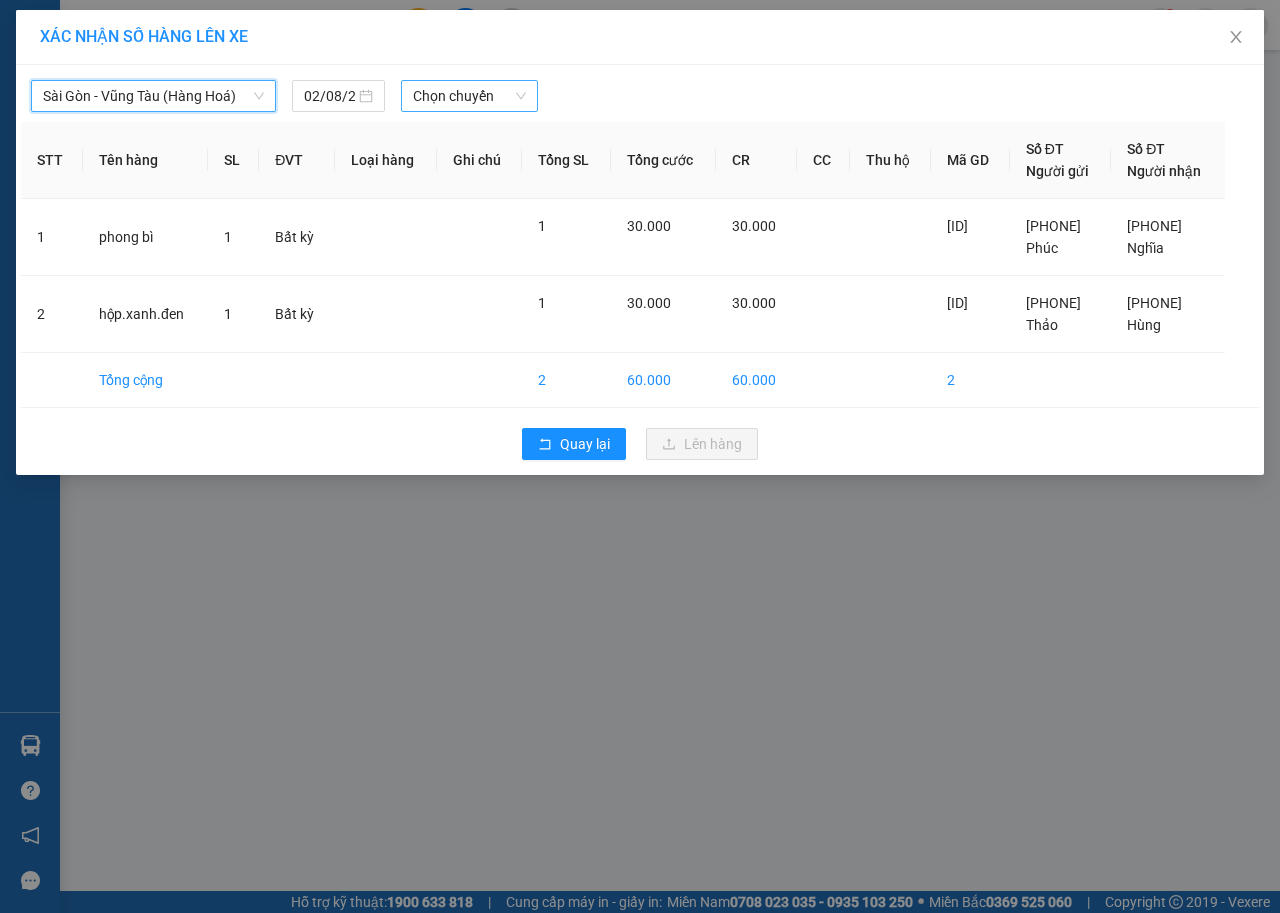 click on "Chọn chuyến" at bounding box center [469, 96] 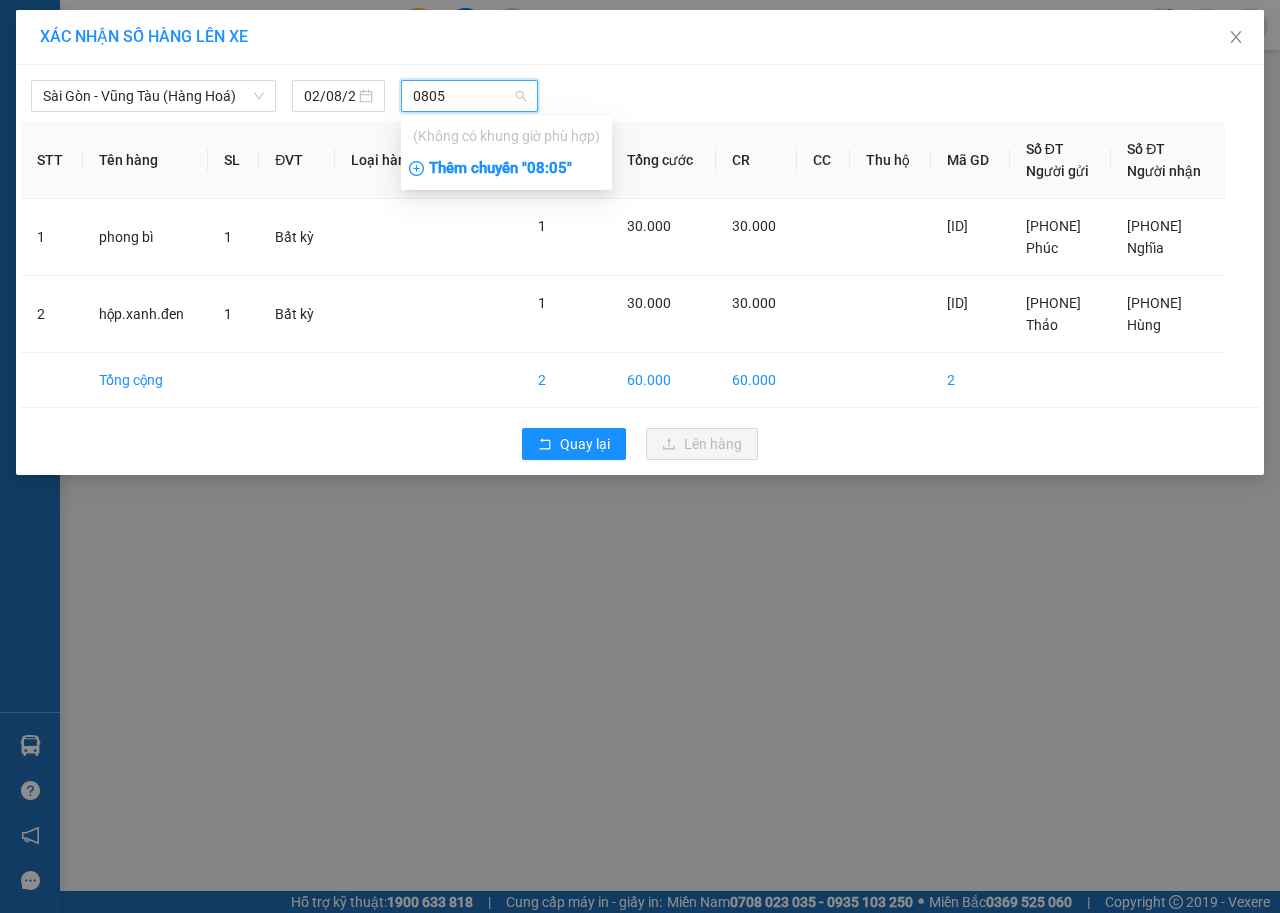 type on "0805" 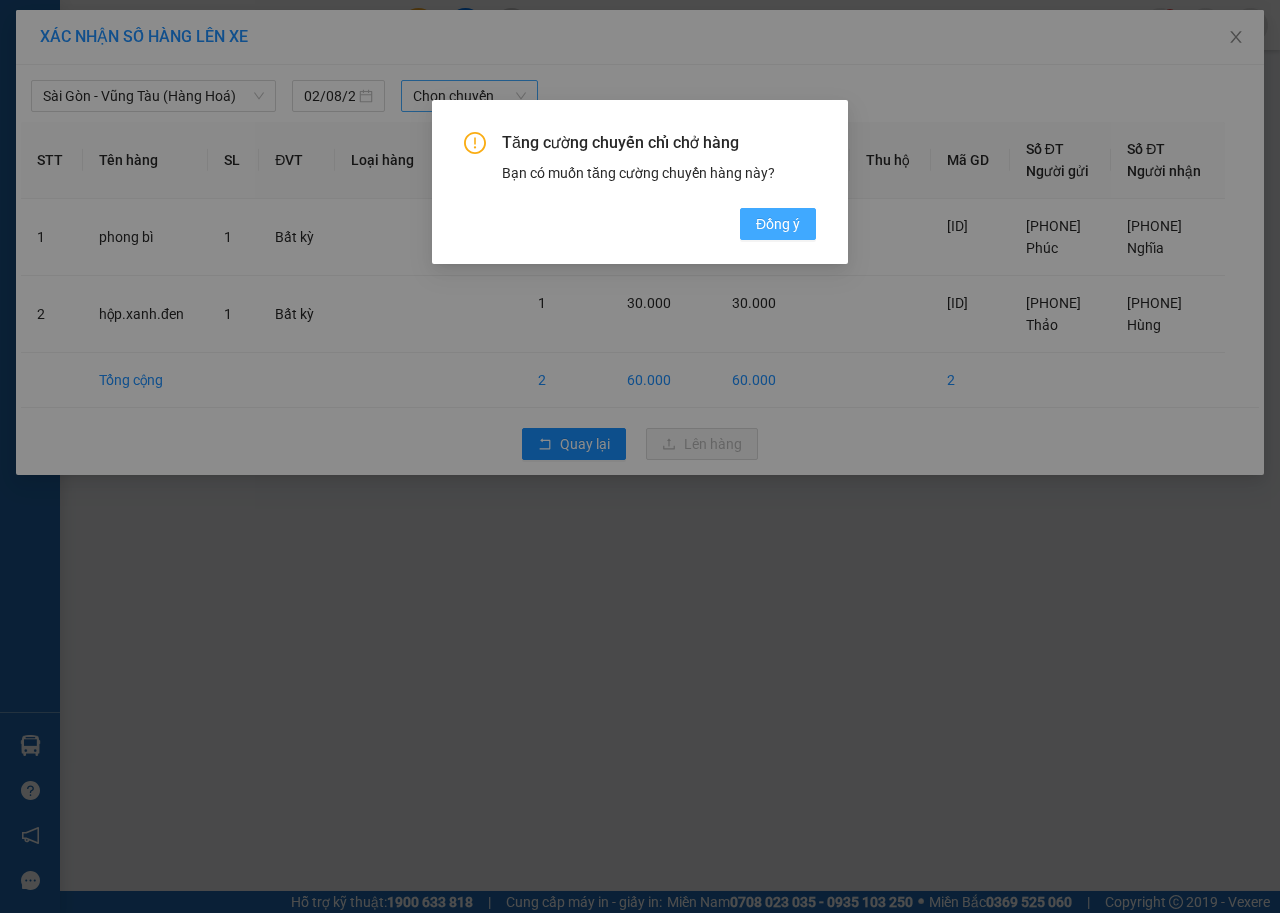 click on "Đồng ý" at bounding box center [778, 224] 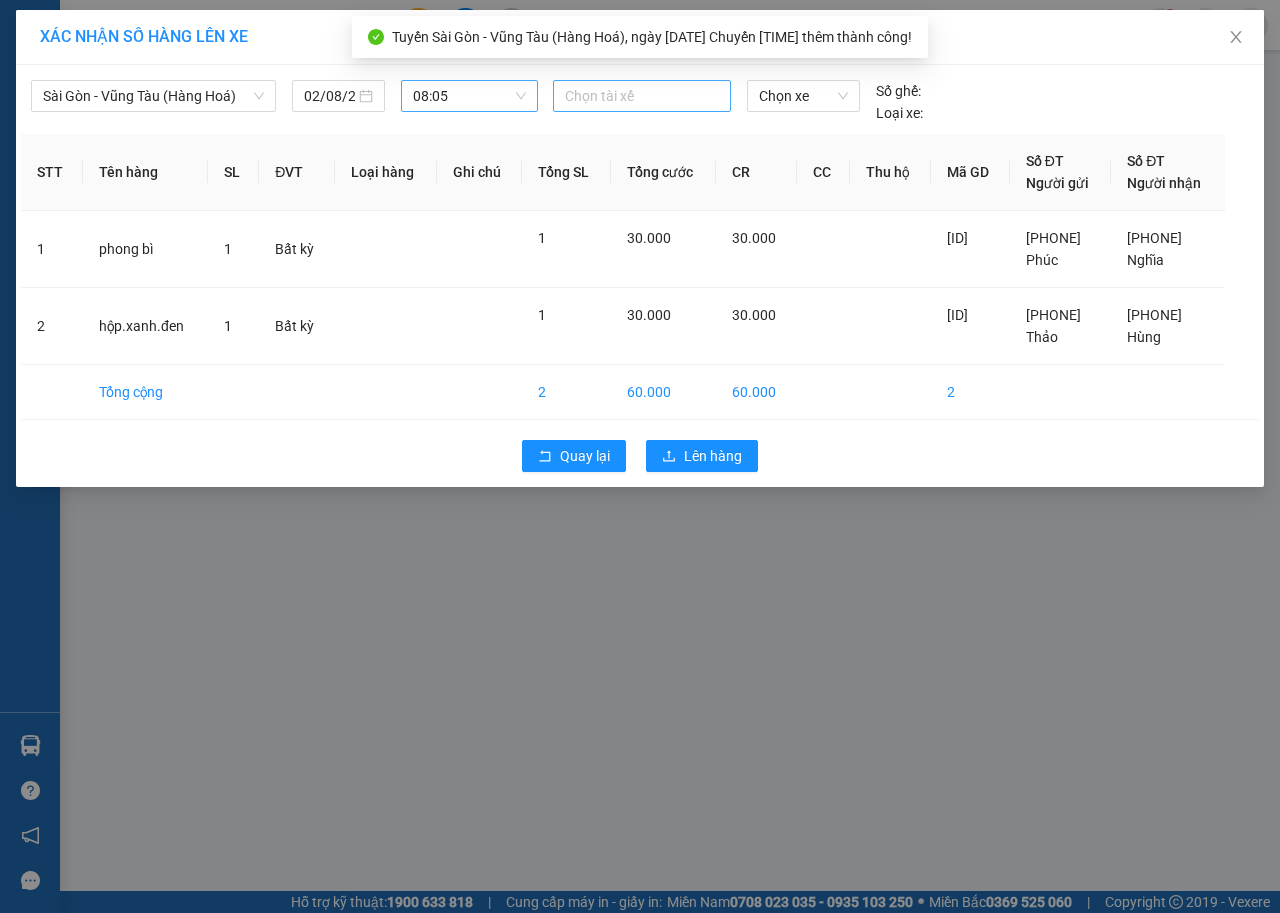 click at bounding box center [642, 96] 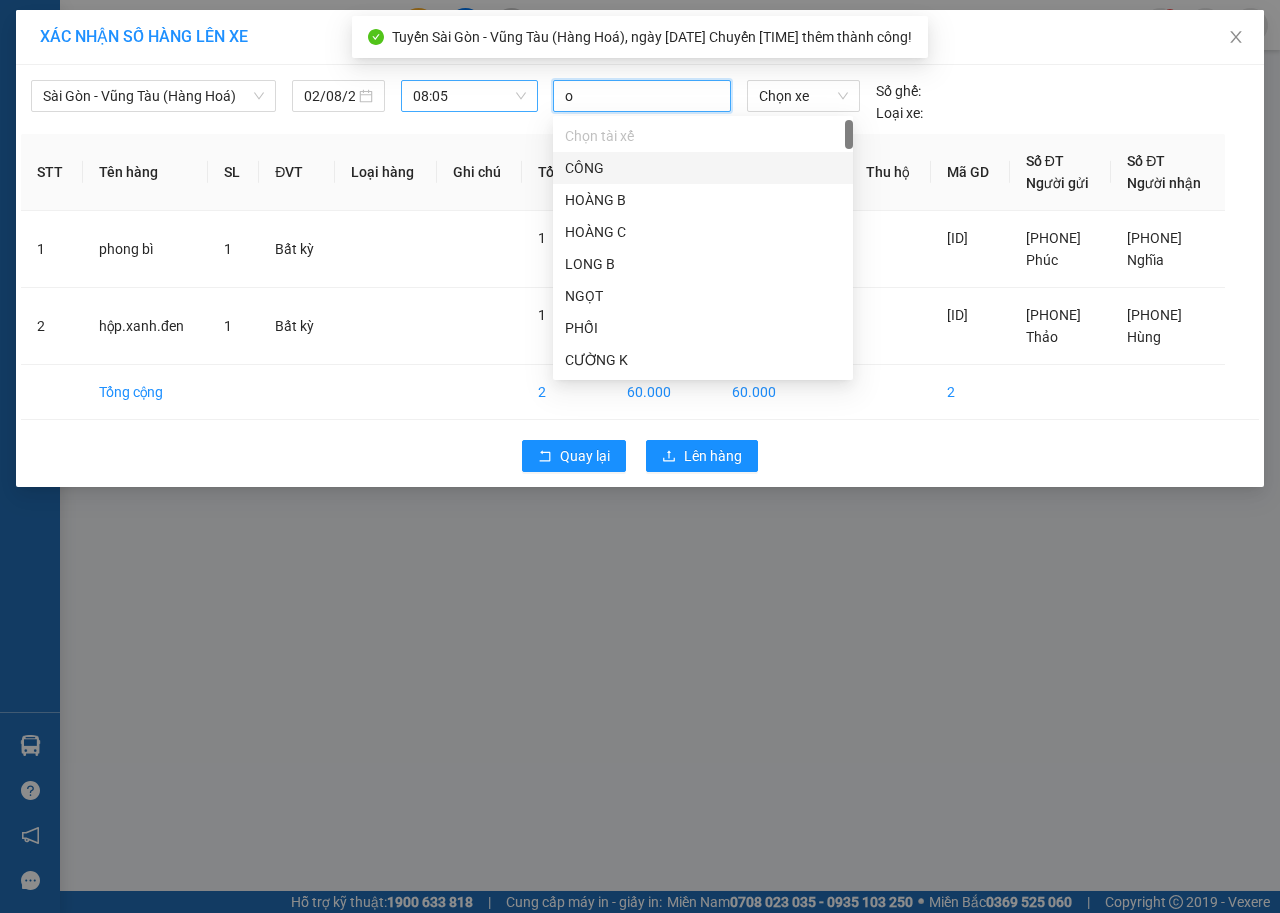type on "ot" 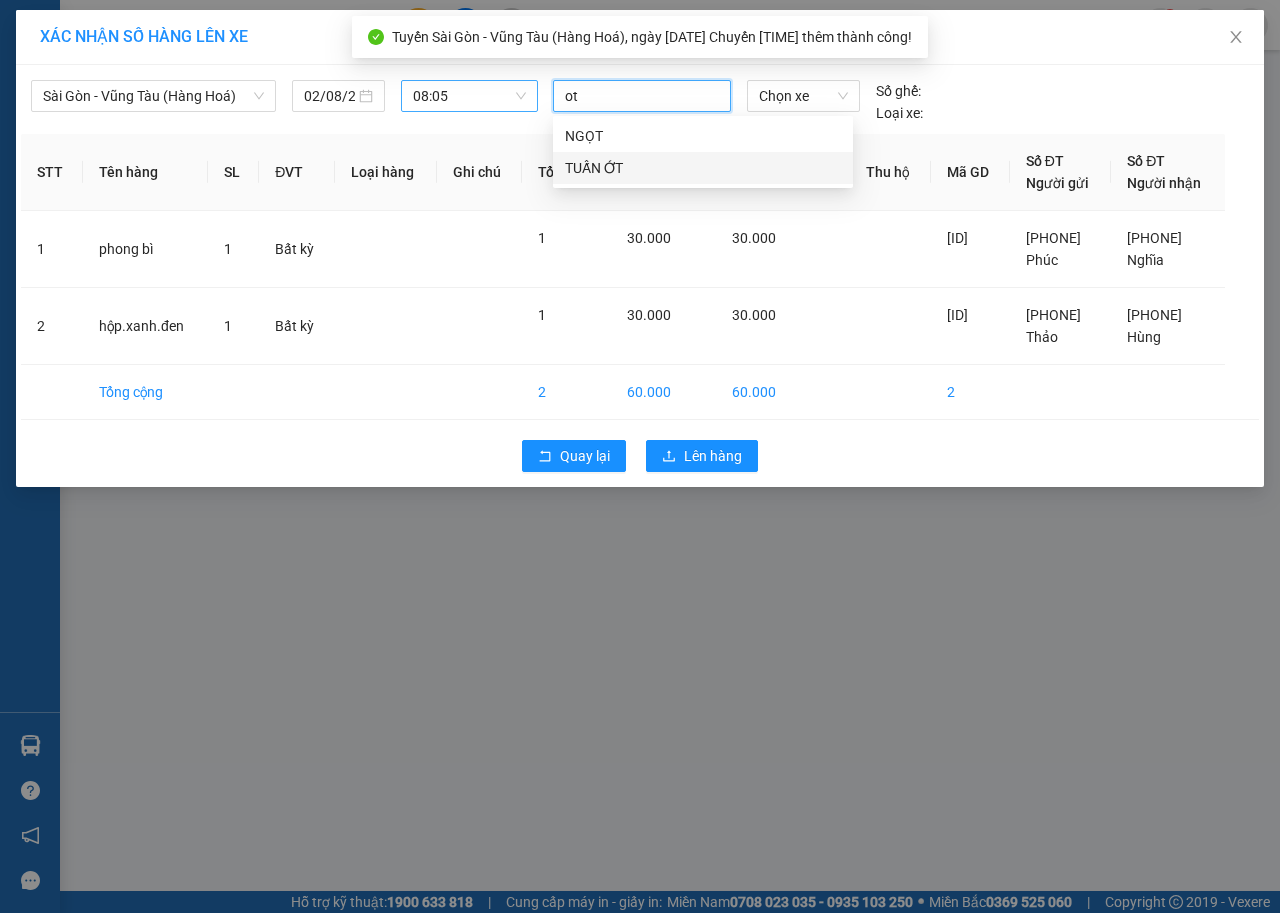 click on "TUẤN ỚT" at bounding box center (703, 168) 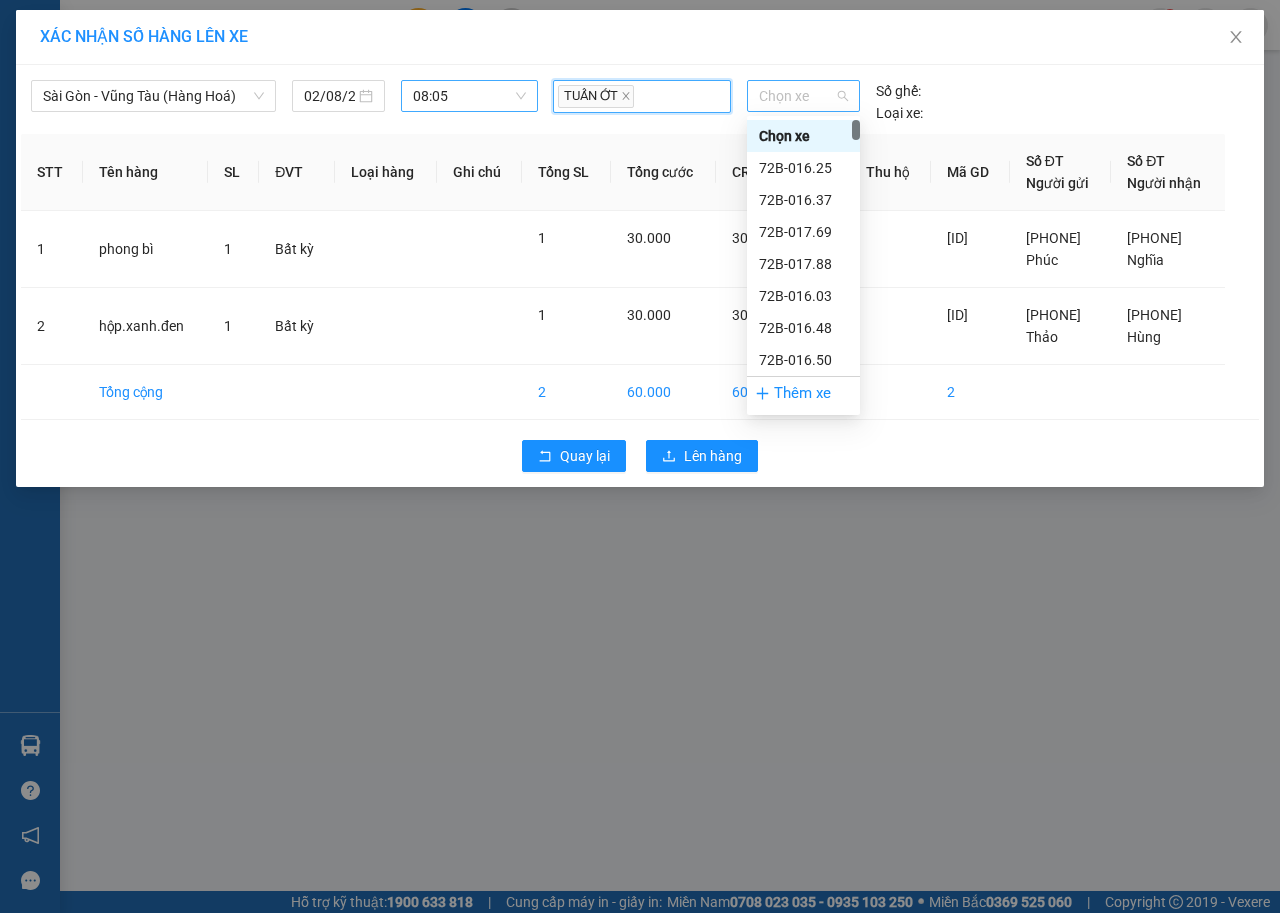 click on "Chọn xe" at bounding box center (803, 96) 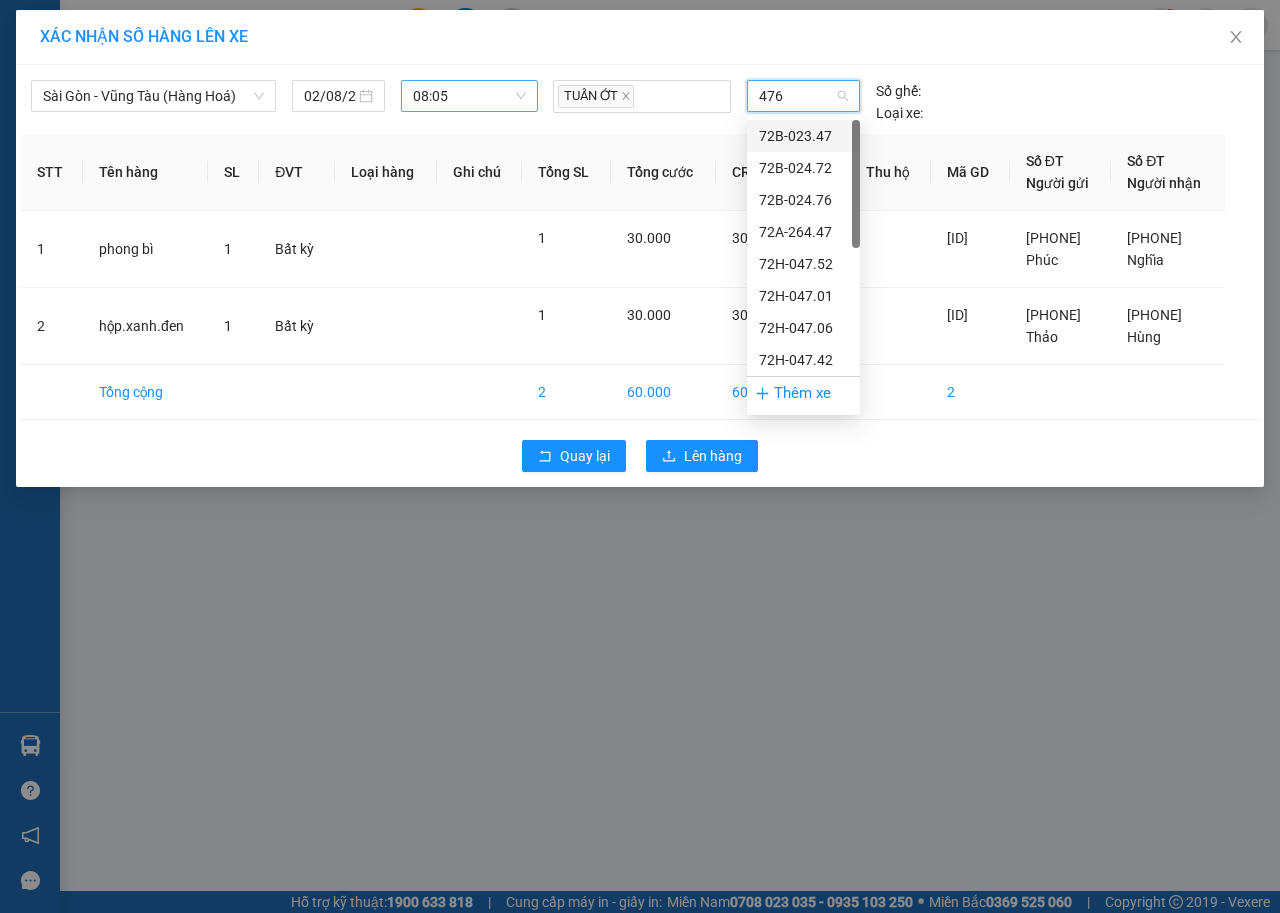 type on "4764" 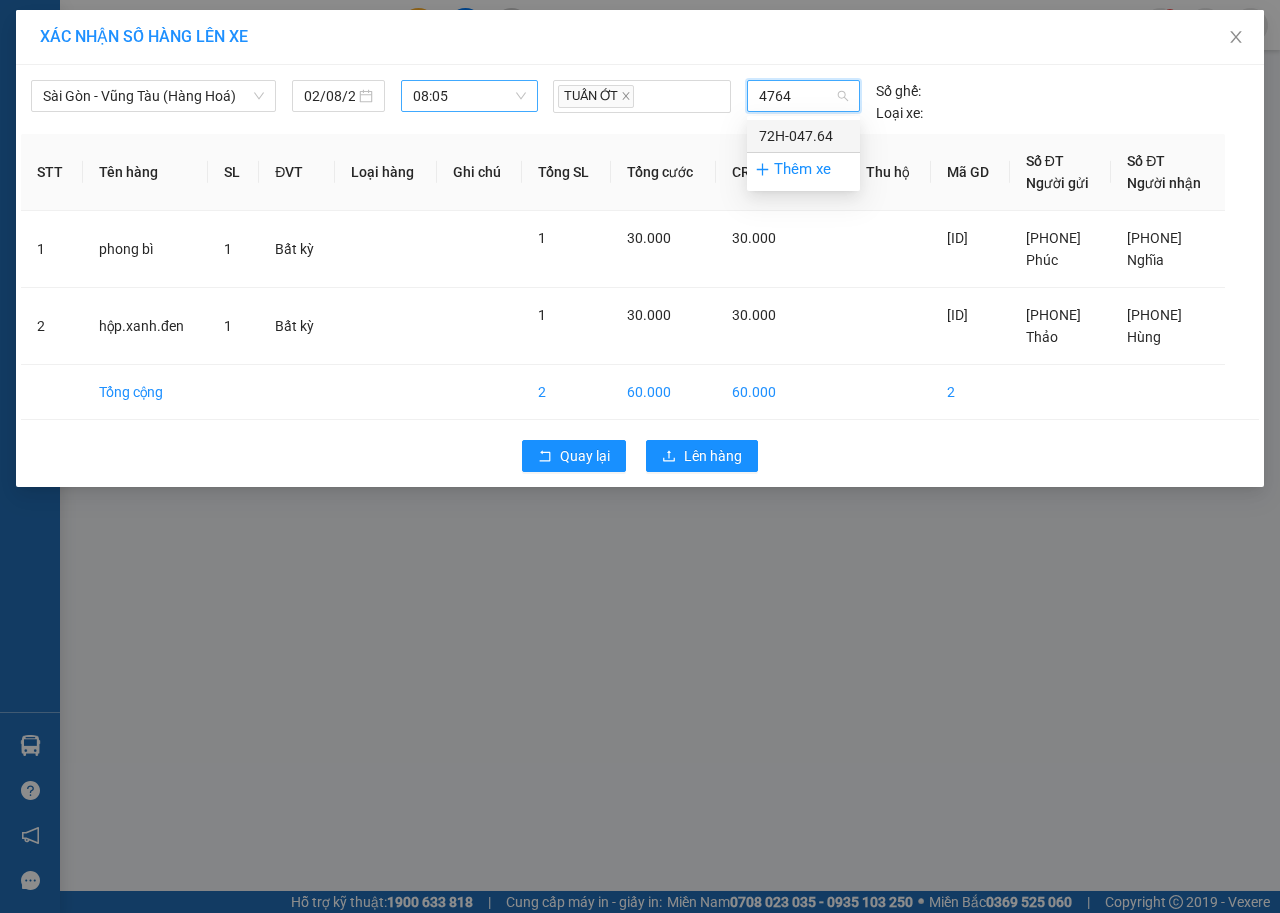 type 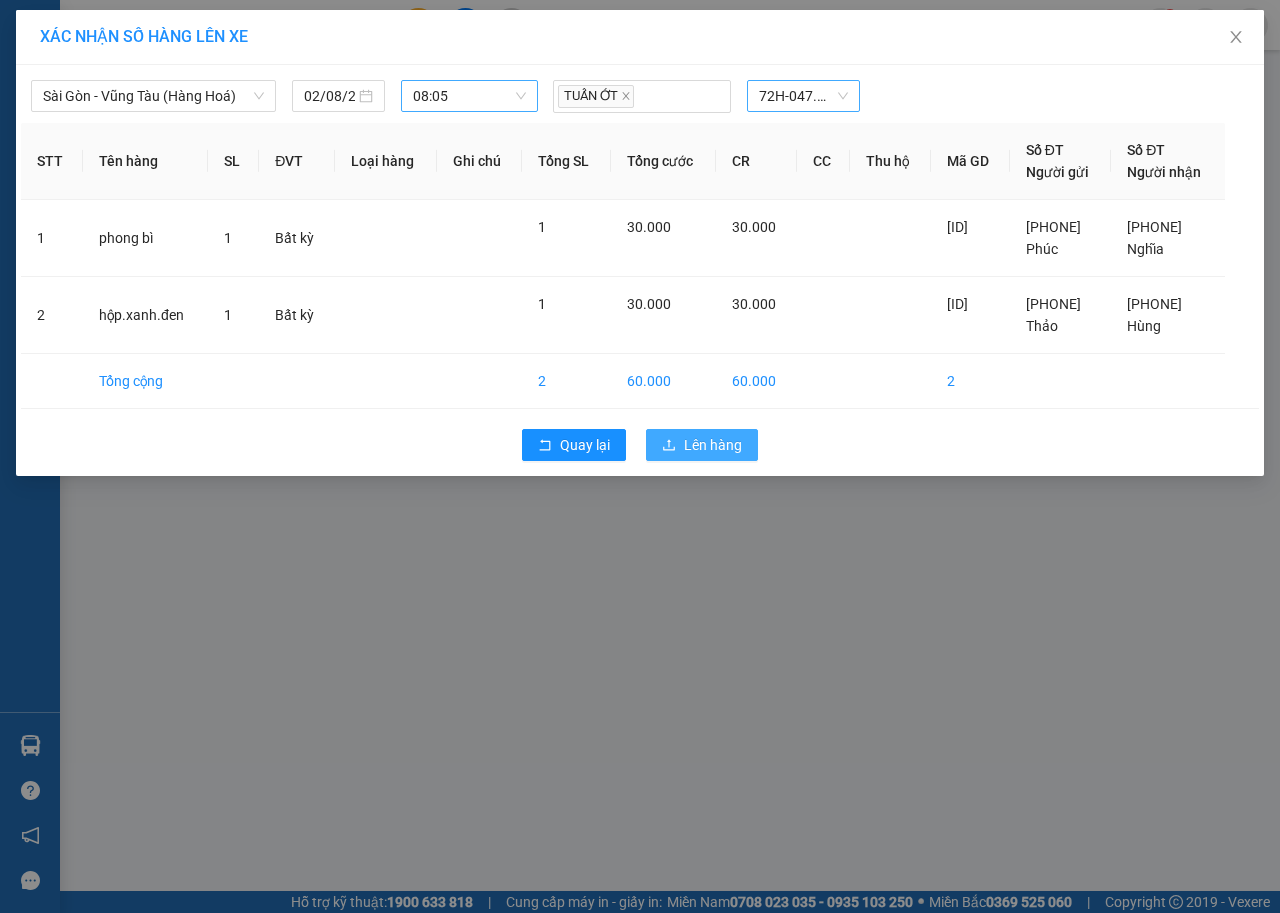 click on "Lên hàng" at bounding box center [713, 445] 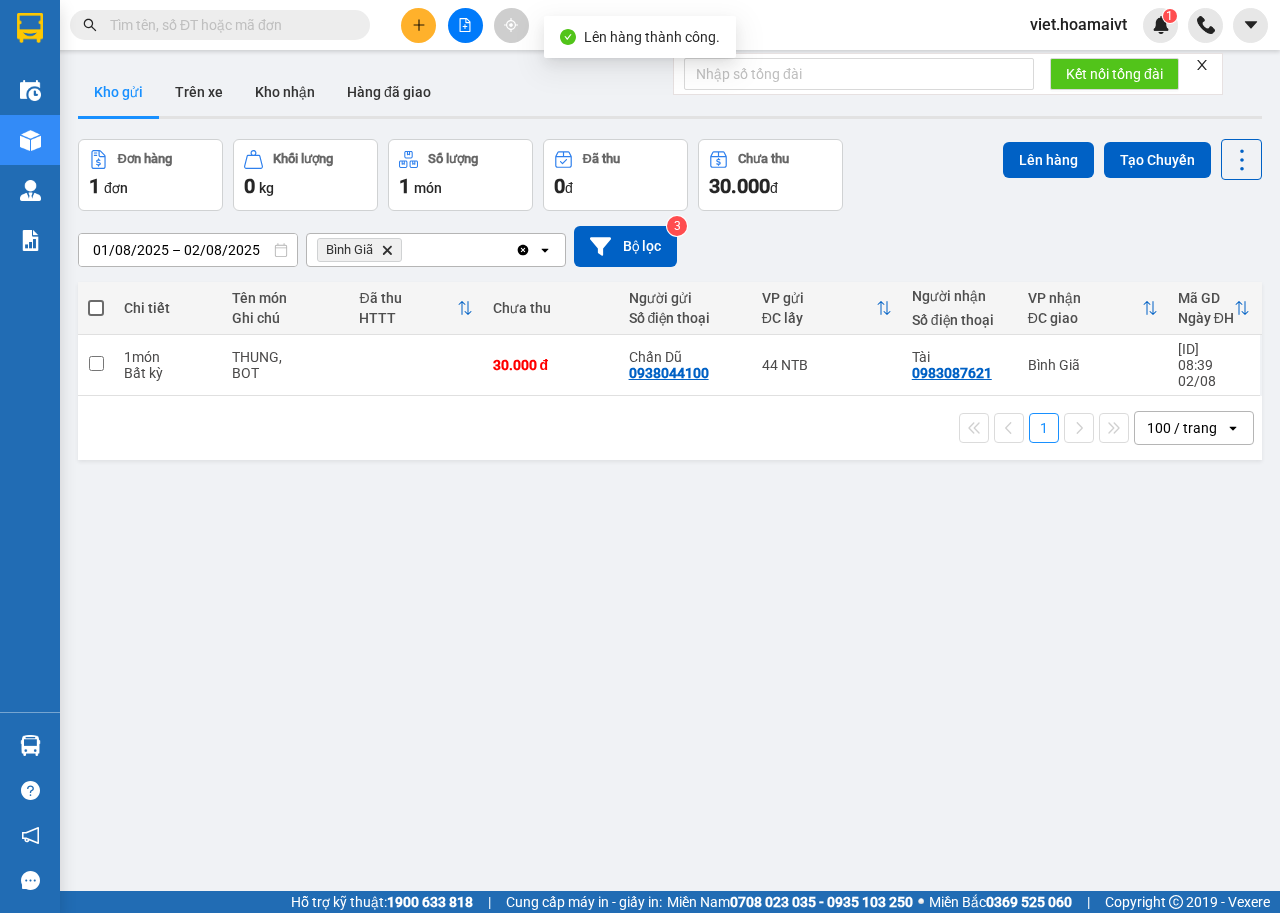 drag, startPoint x: 387, startPoint y: 254, endPoint x: 394, endPoint y: 26, distance: 228.10744 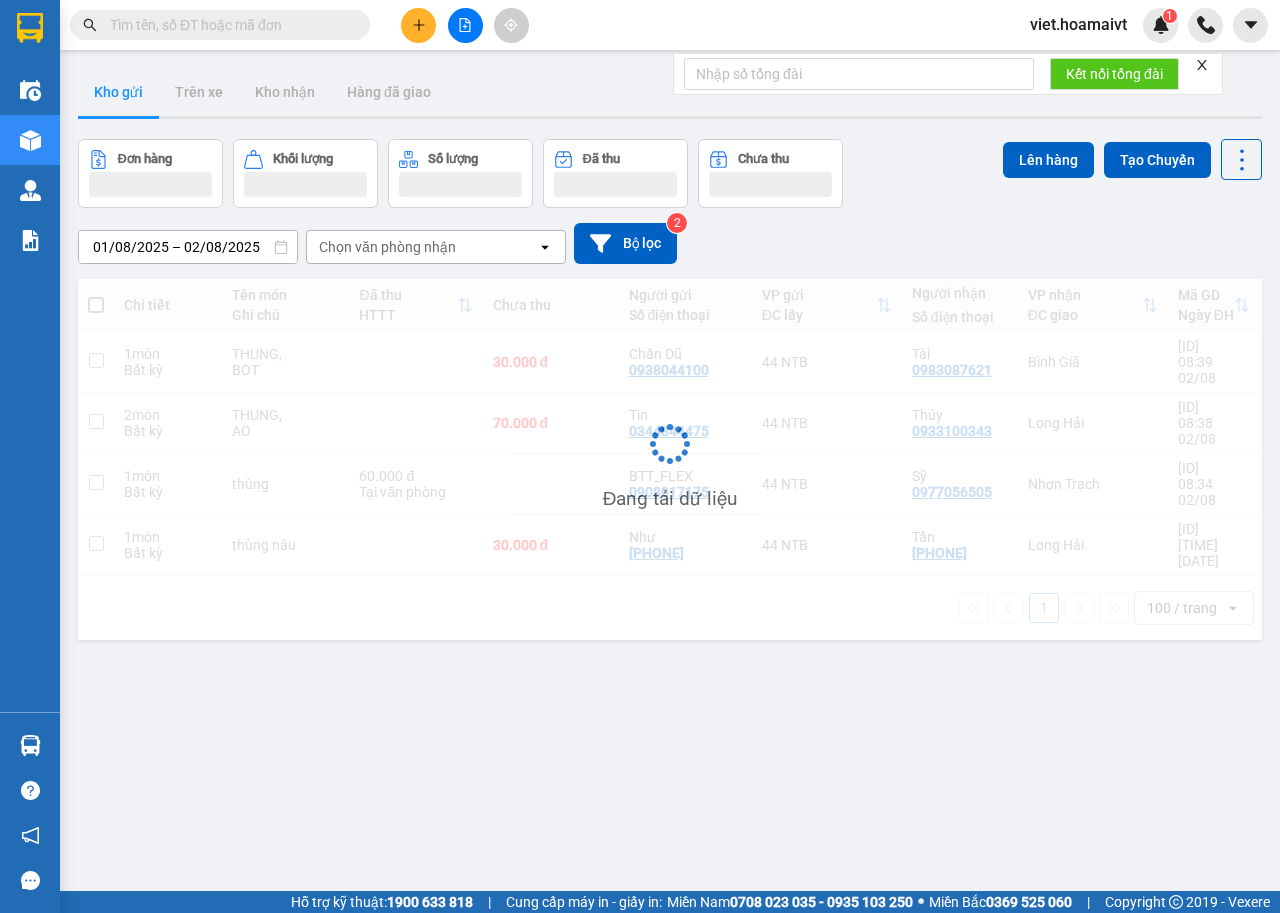 click at bounding box center [465, 25] 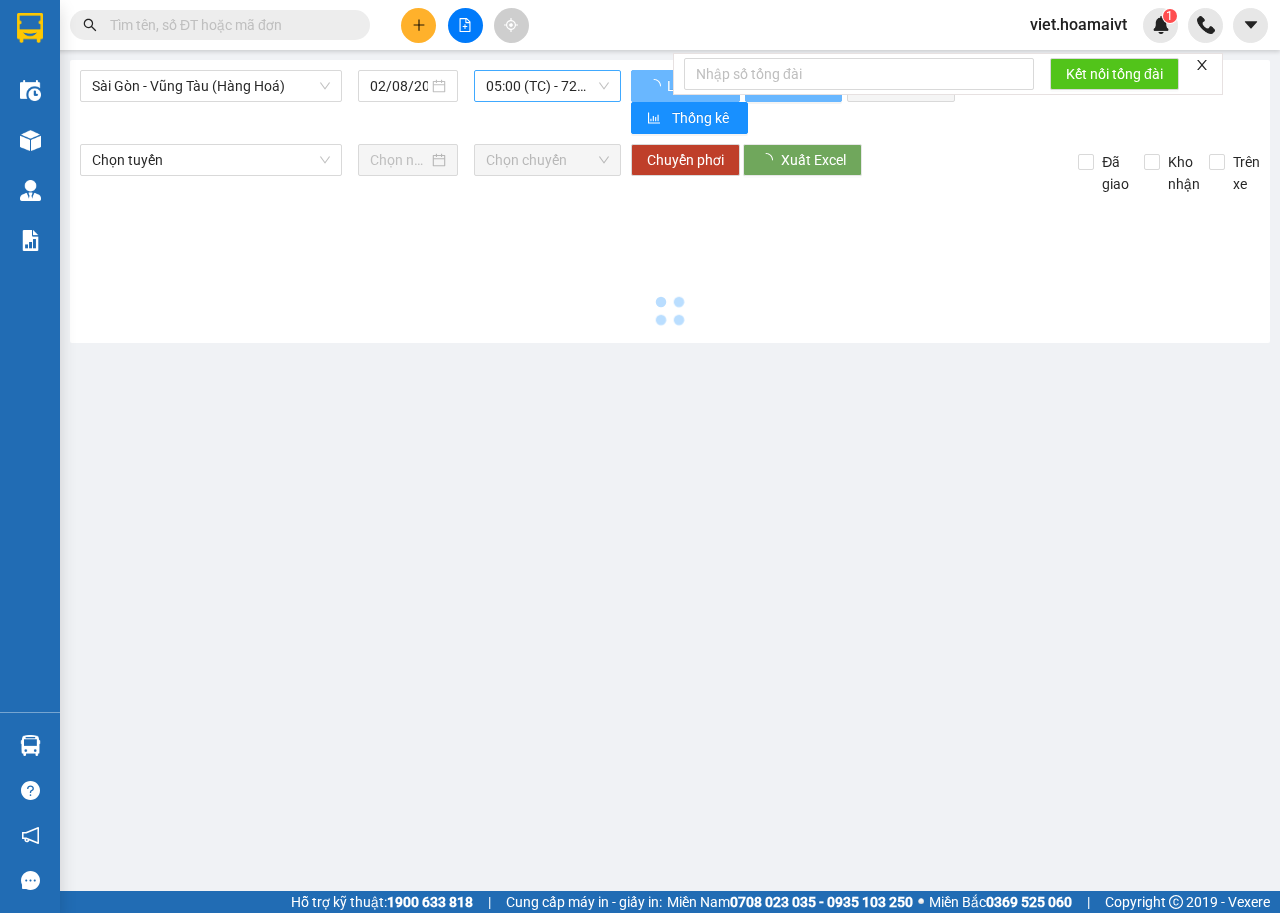click on "[TIME]   (TC)   - [ID]" at bounding box center [547, 86] 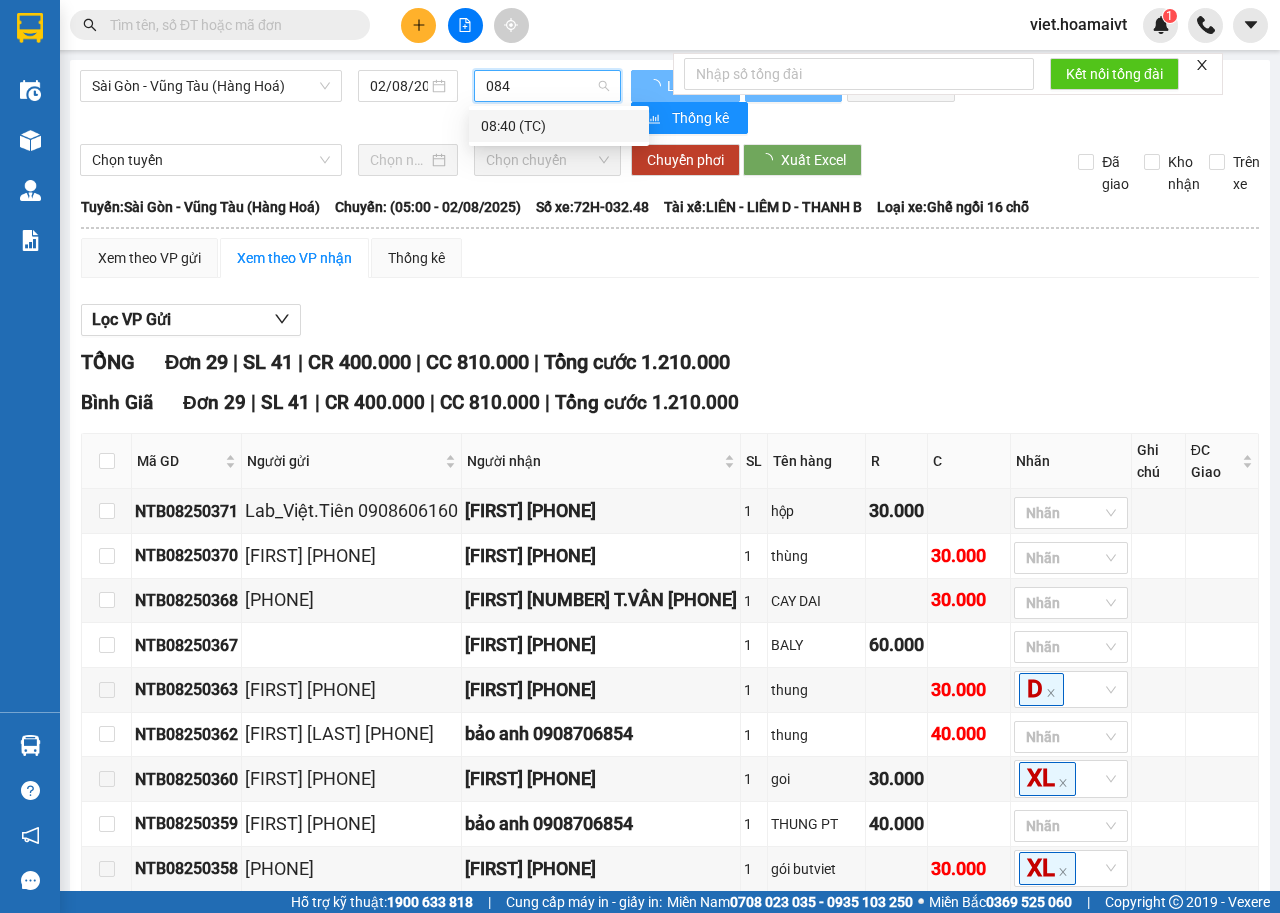 type on "0840" 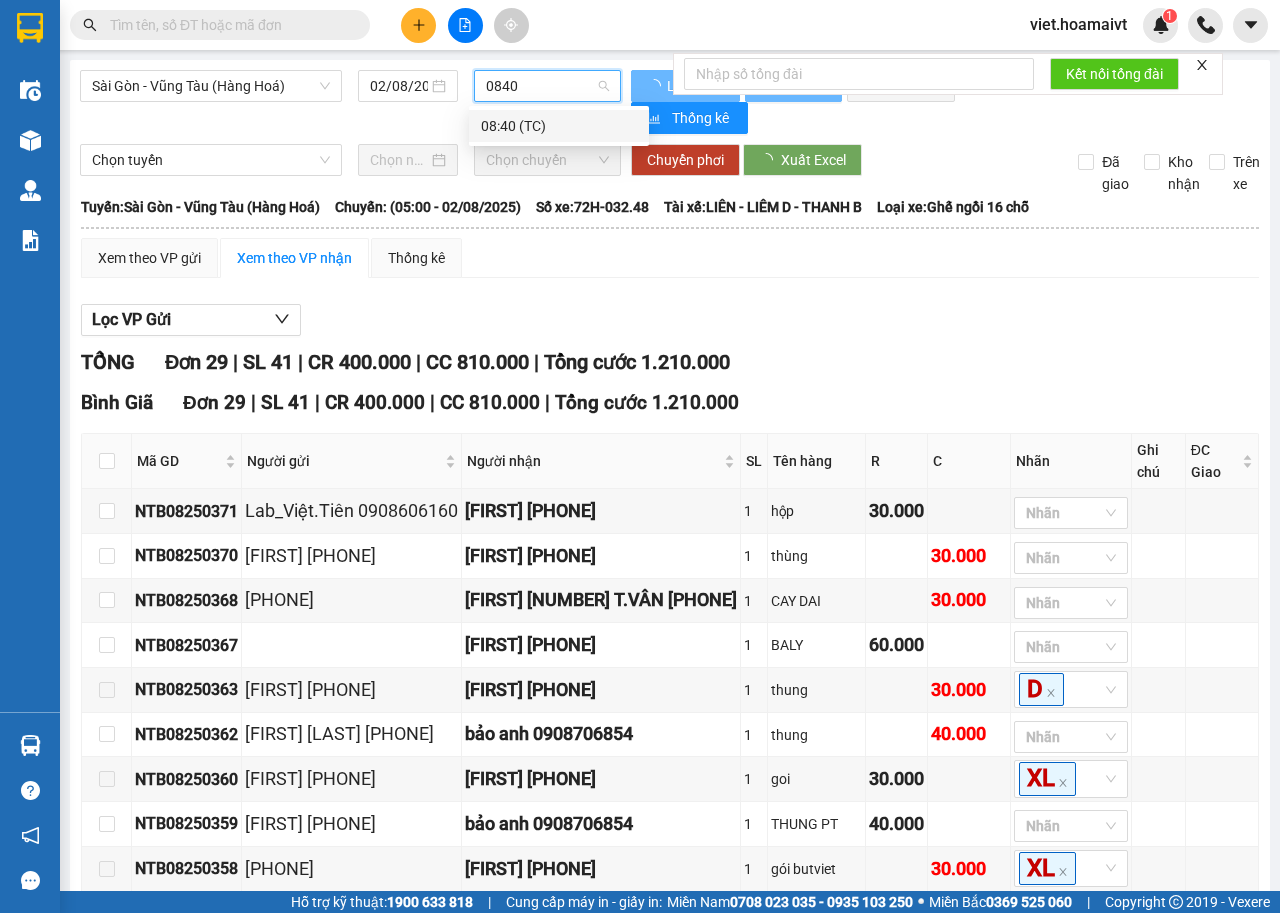 type 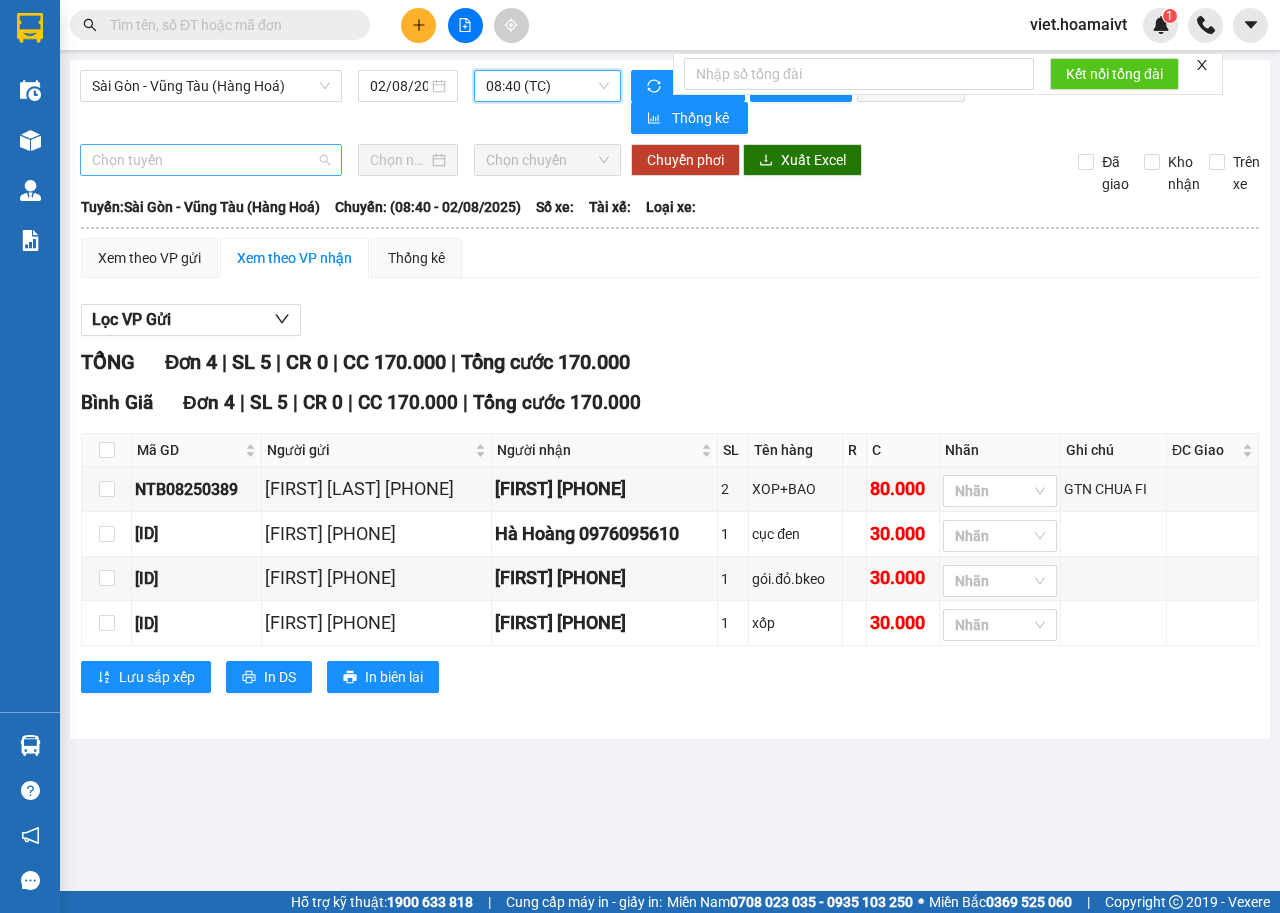 click on "Chọn tuyến" at bounding box center (211, 160) 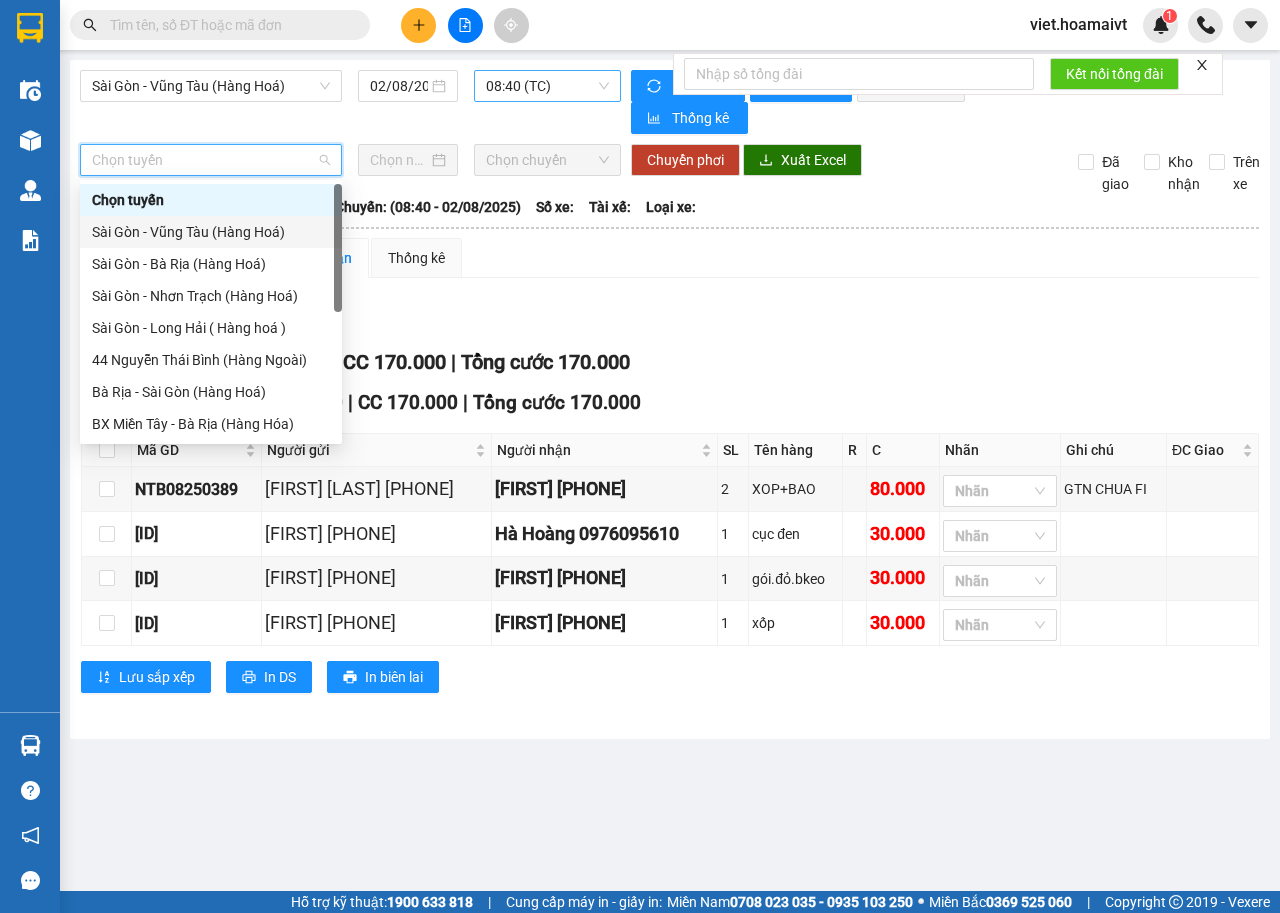 click on "Sài Gòn - Vũng Tàu (Hàng Hoá)" at bounding box center [211, 232] 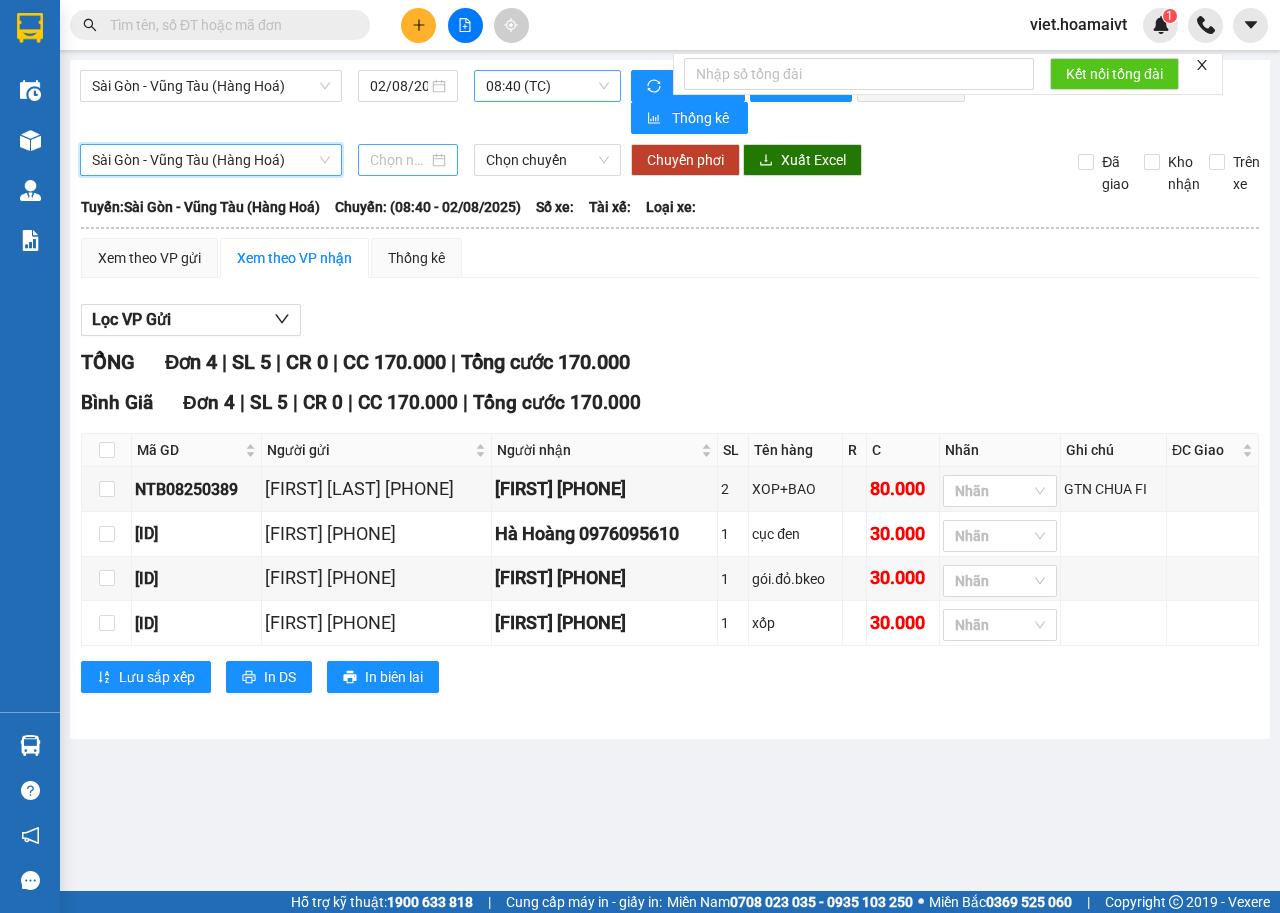 click at bounding box center [399, 160] 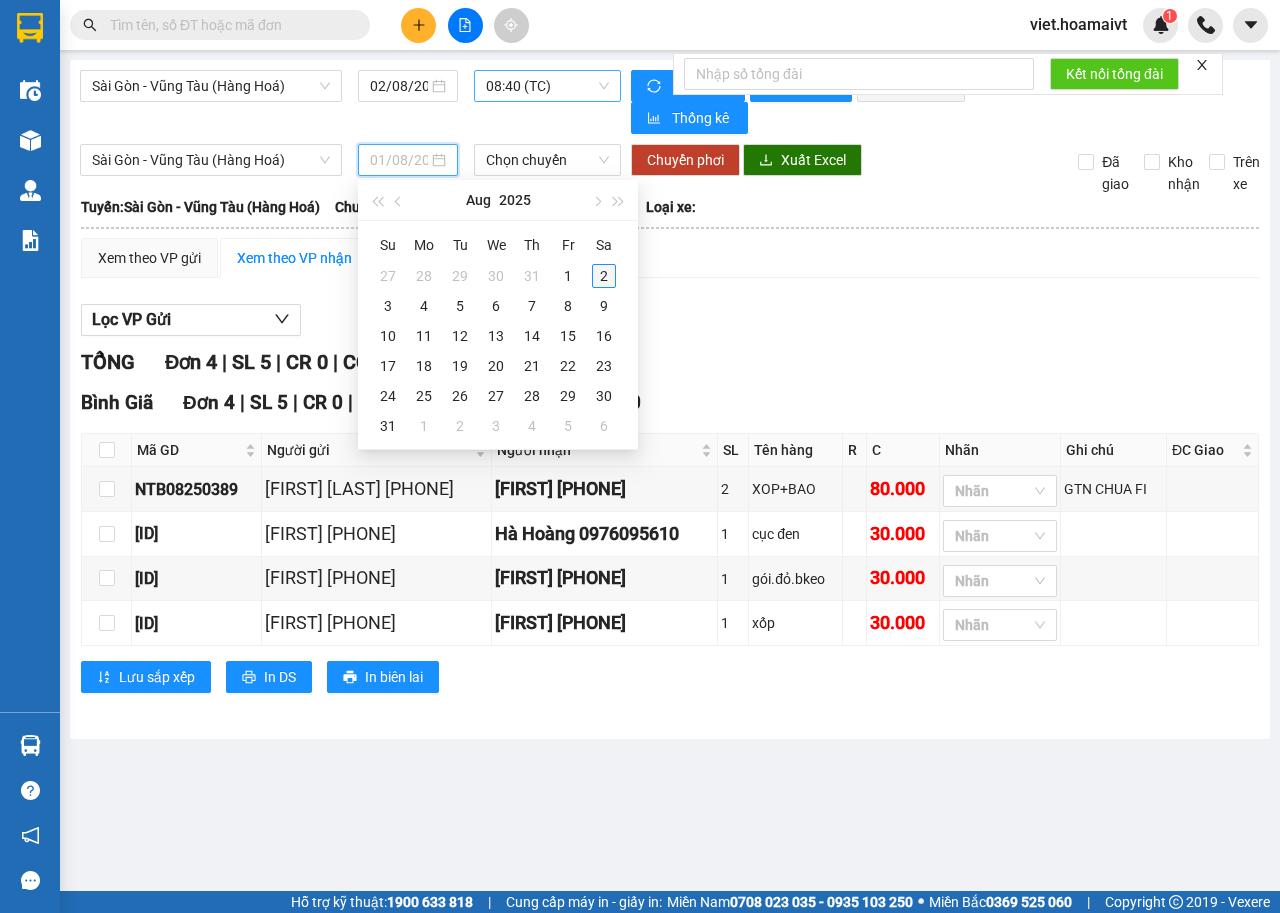 type on "02/08/2025" 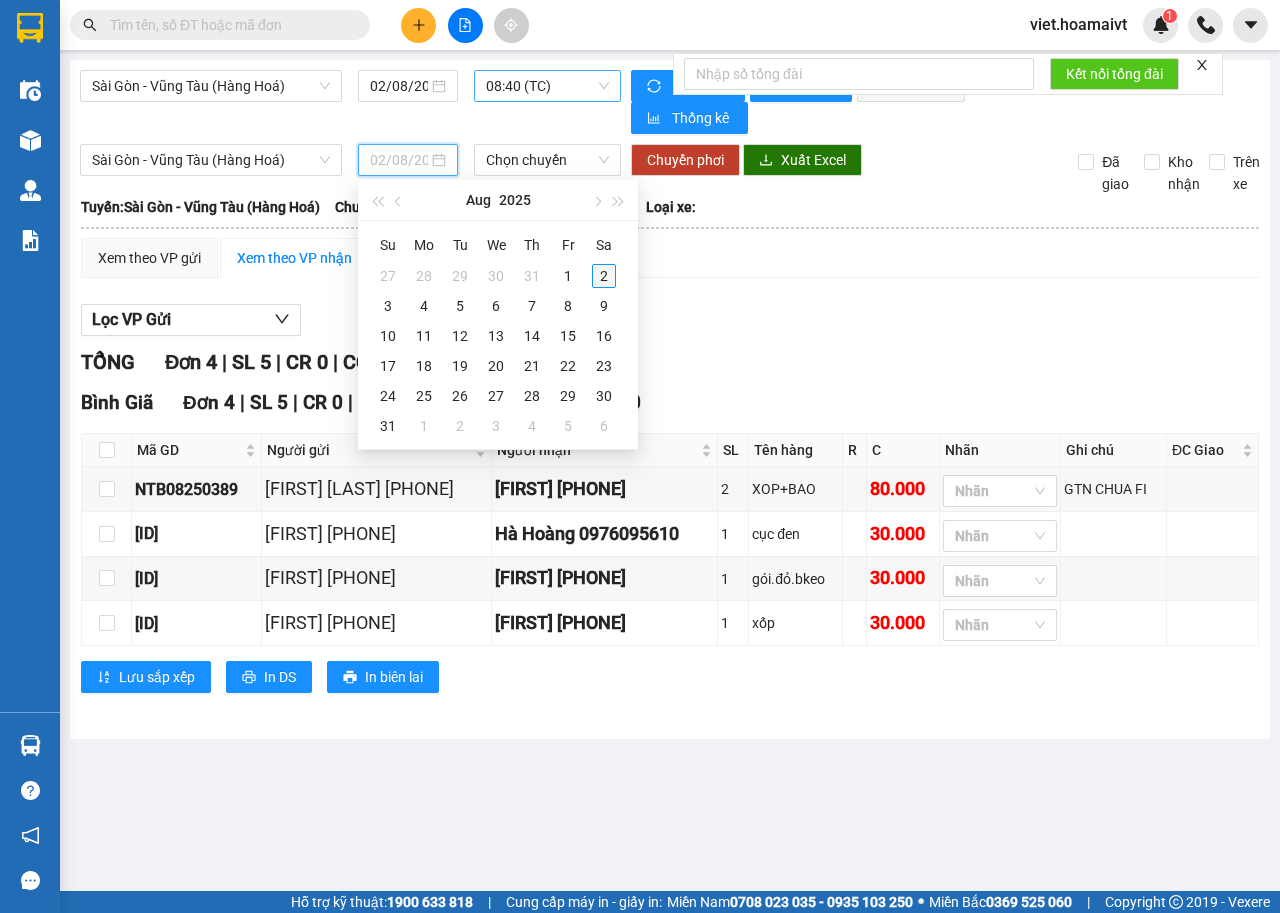 click on "2" at bounding box center [604, 276] 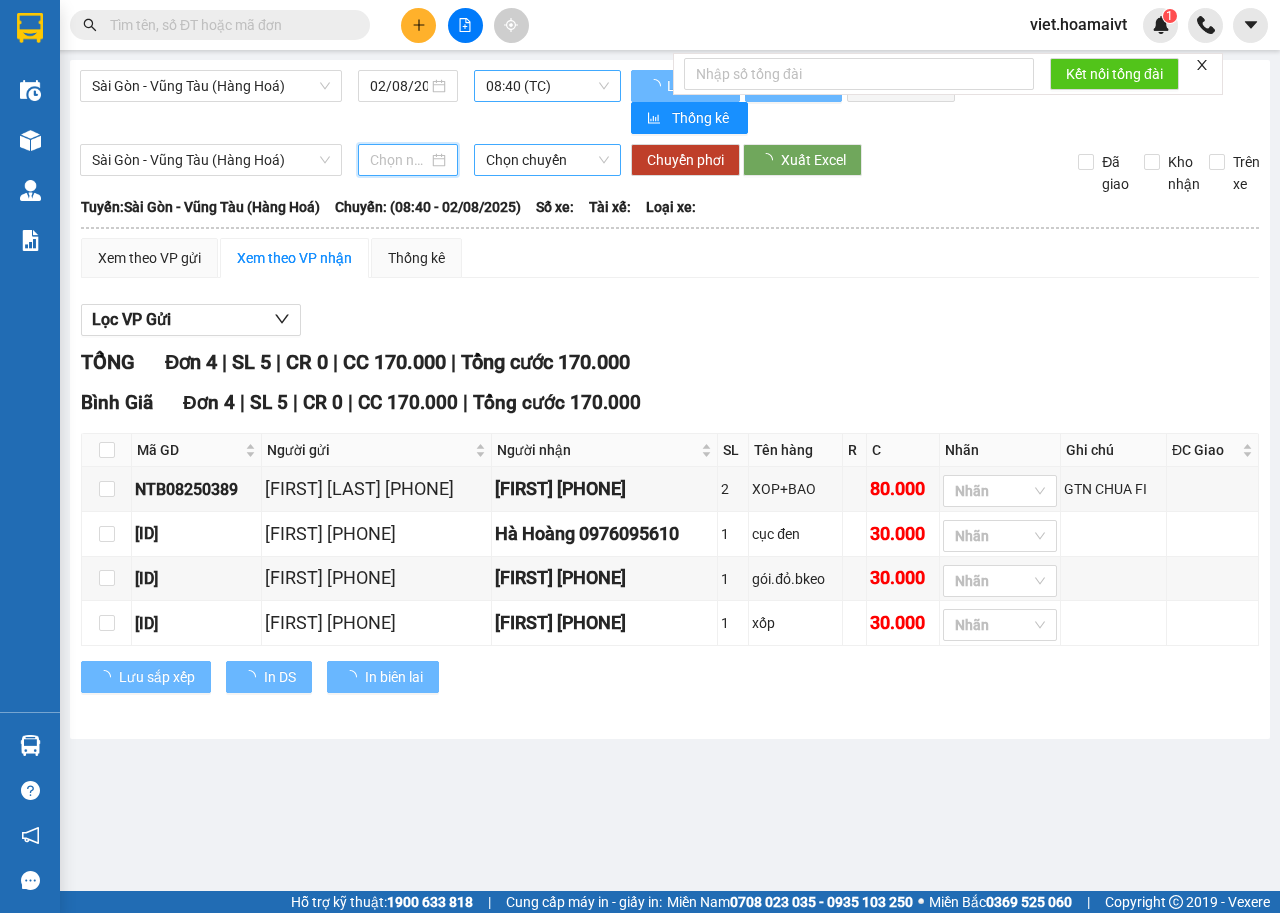 click on "Chọn chuyến" at bounding box center (547, 160) 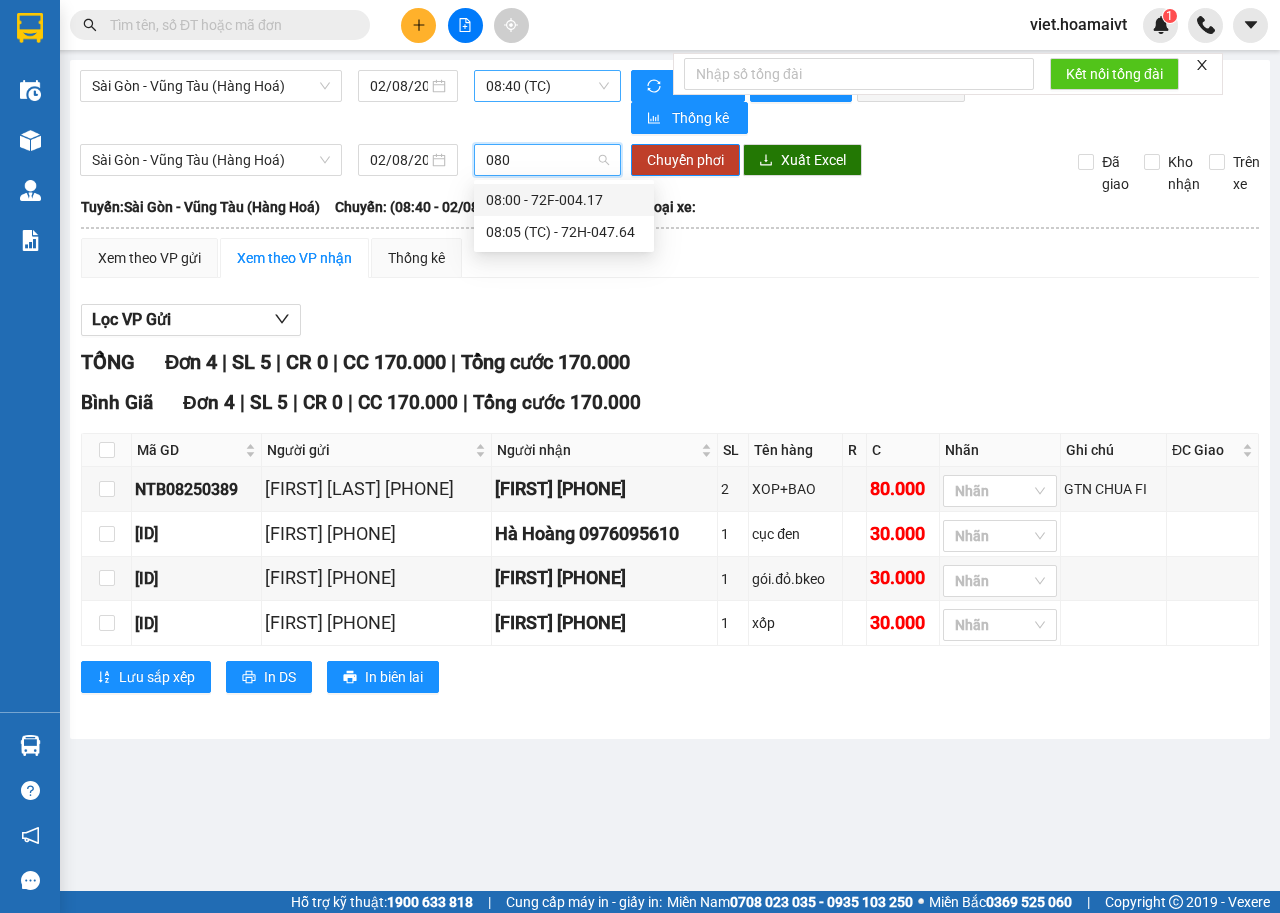 type on "0805" 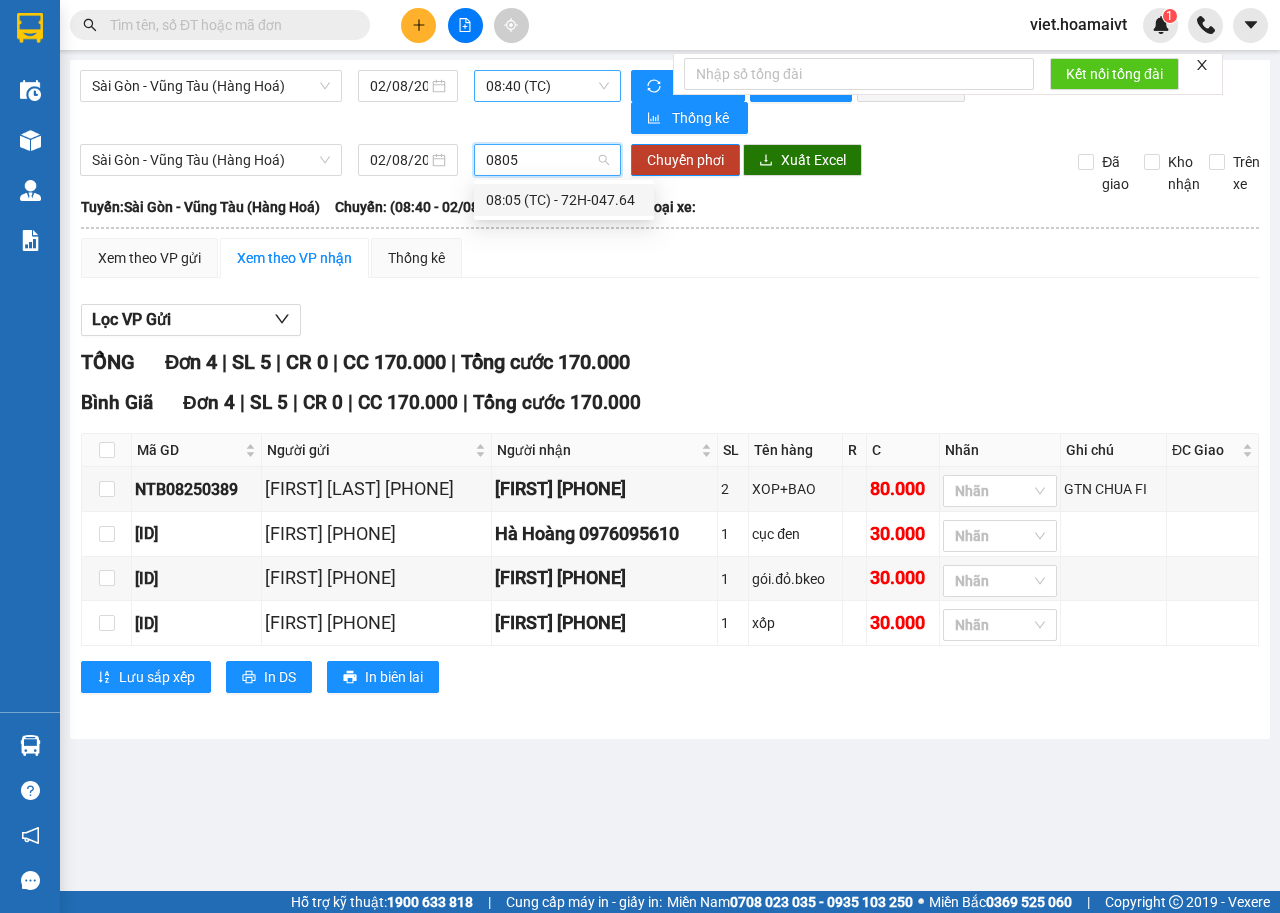click on "[TIME]   (TC)   - [ID]" at bounding box center (564, 200) 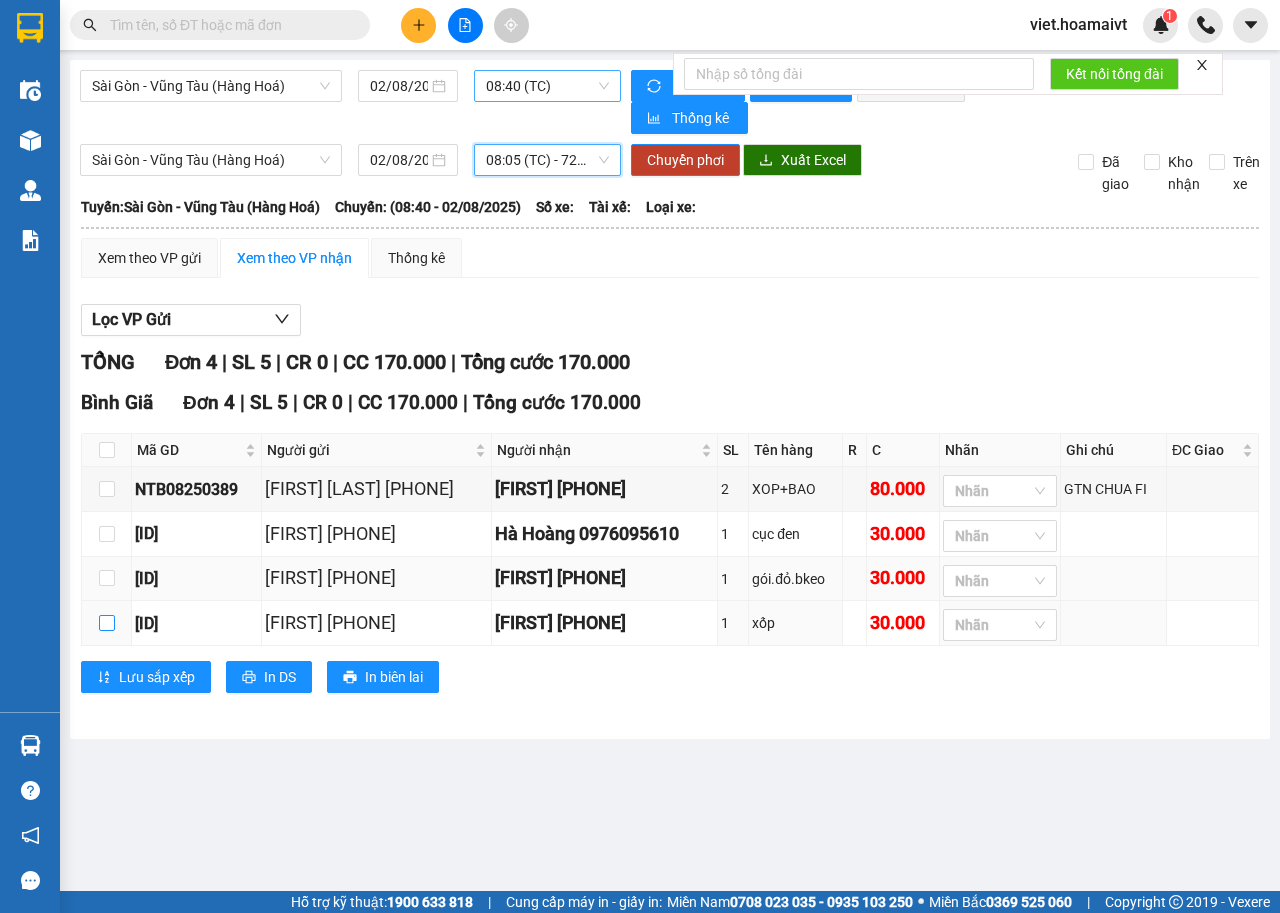 drag, startPoint x: 108, startPoint y: 629, endPoint x: 193, endPoint y: 574, distance: 101.24229 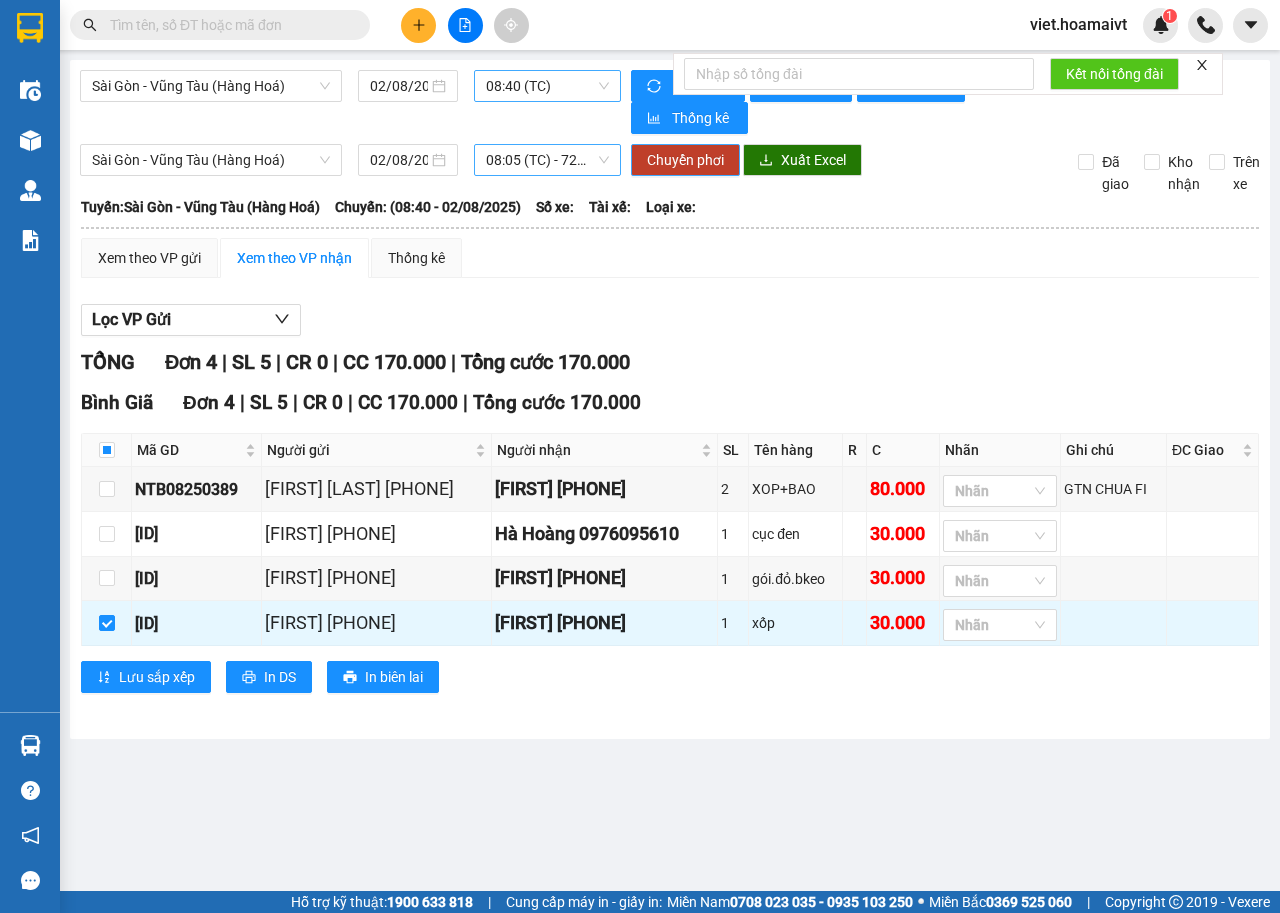 click on "Chuyển phơi" at bounding box center [685, 160] 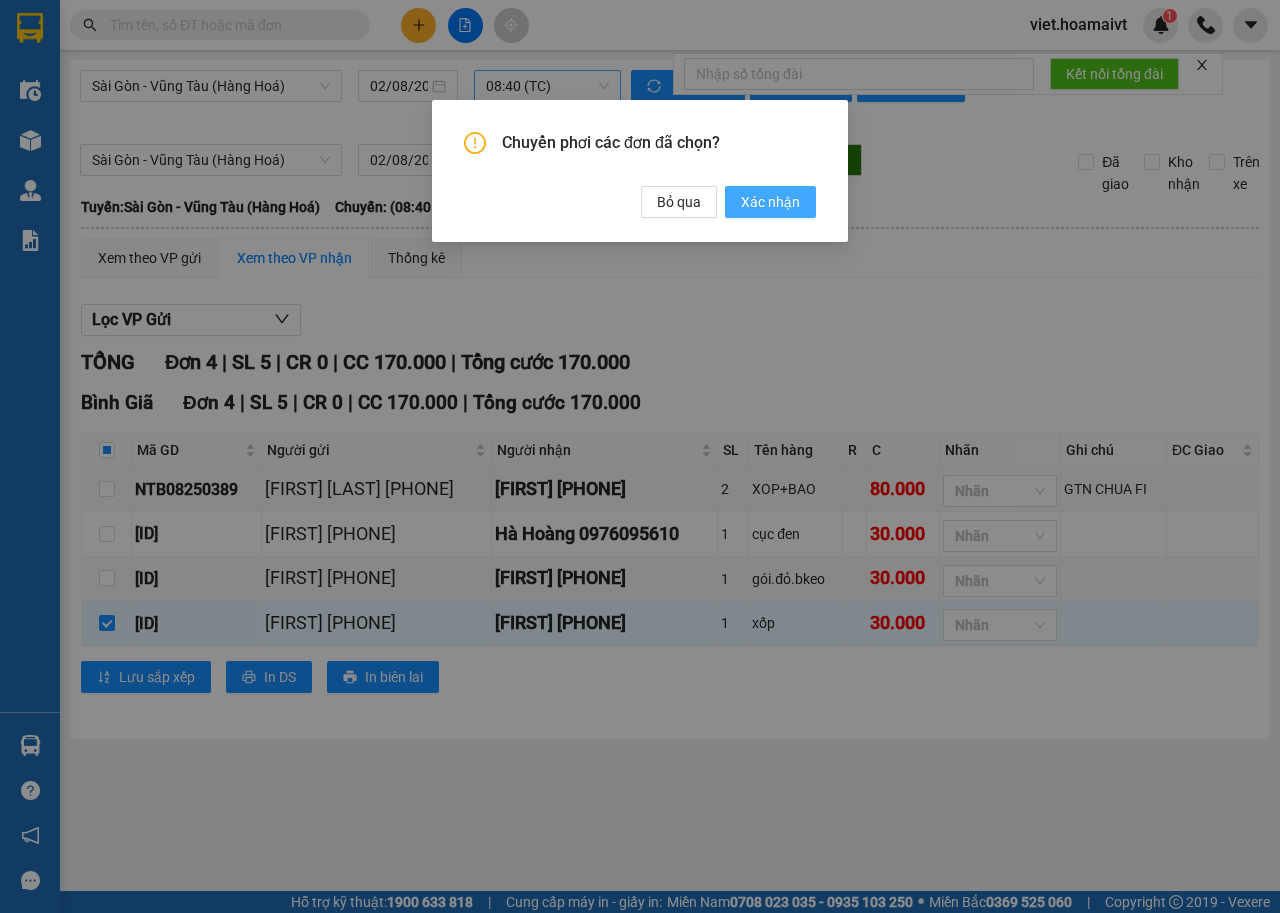 click on "Xác nhận" at bounding box center (770, 202) 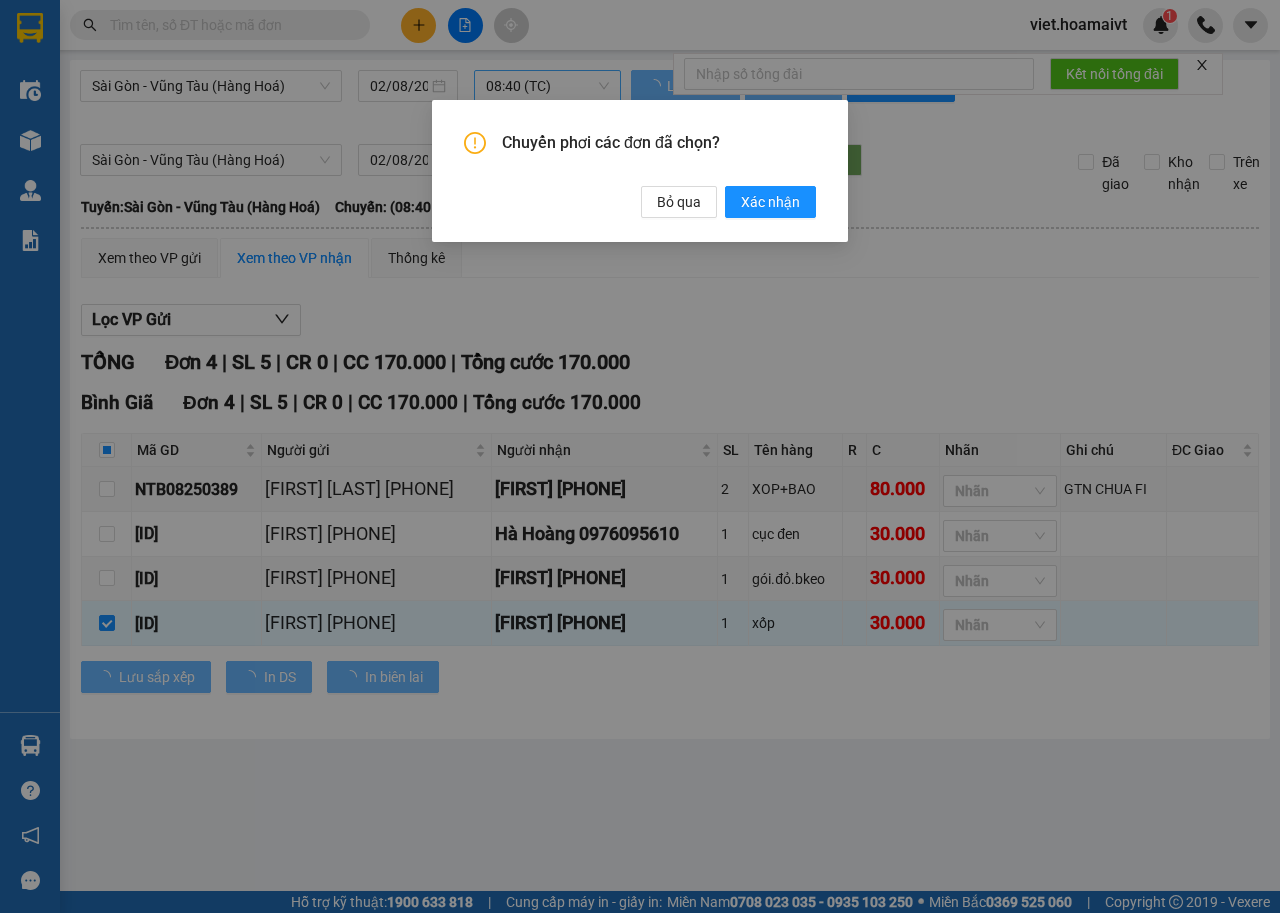 type 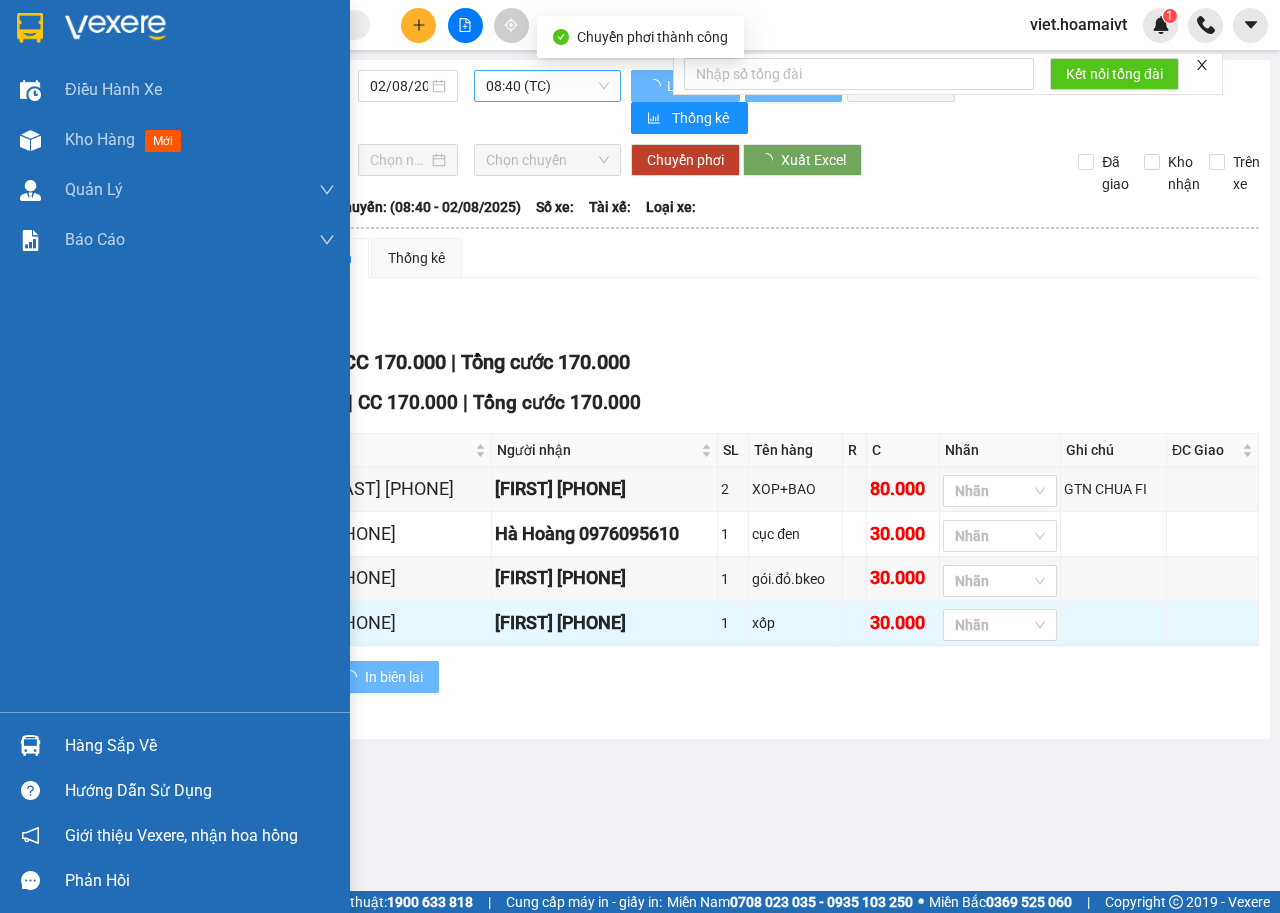 checkbox on "false" 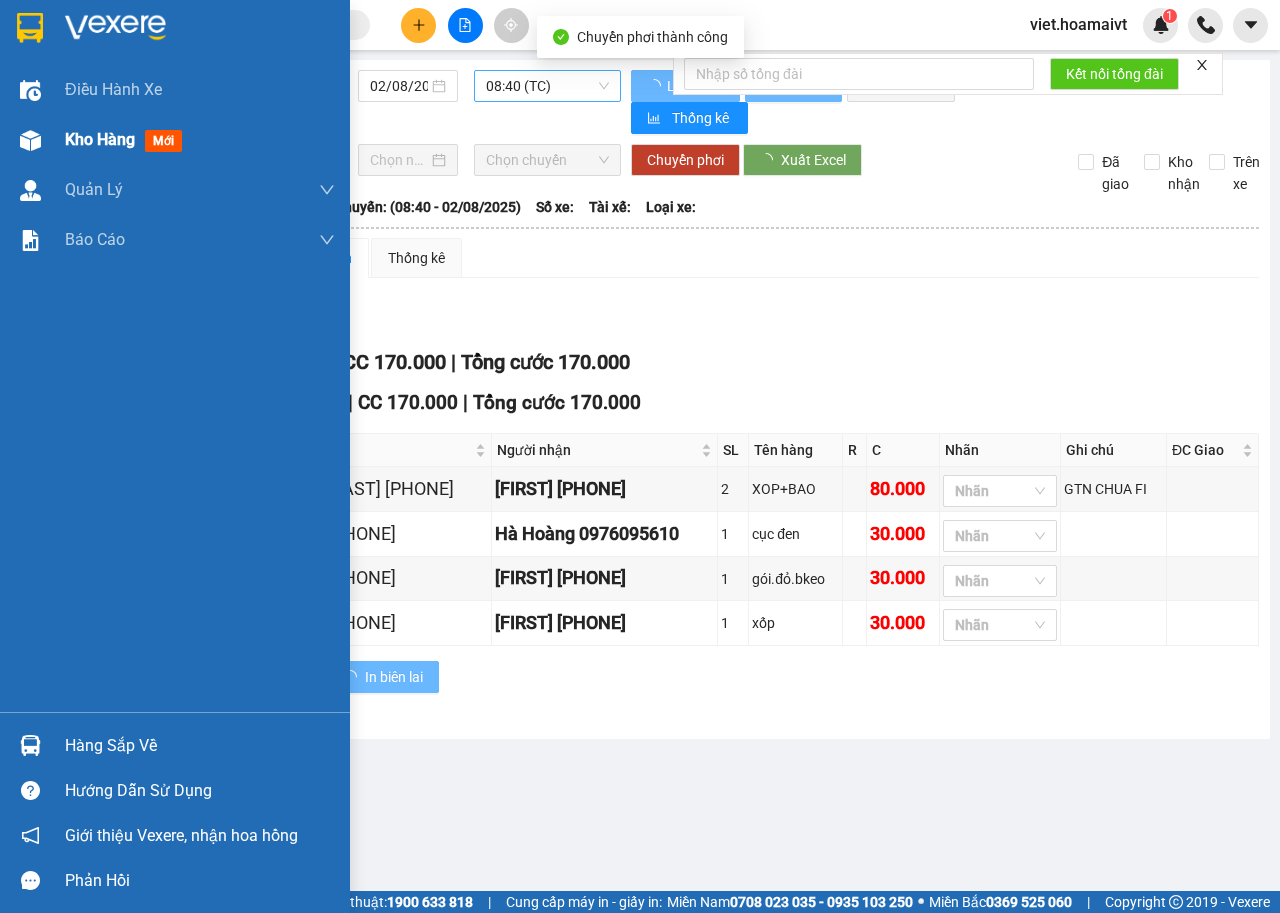 click on "mới" at bounding box center (163, 141) 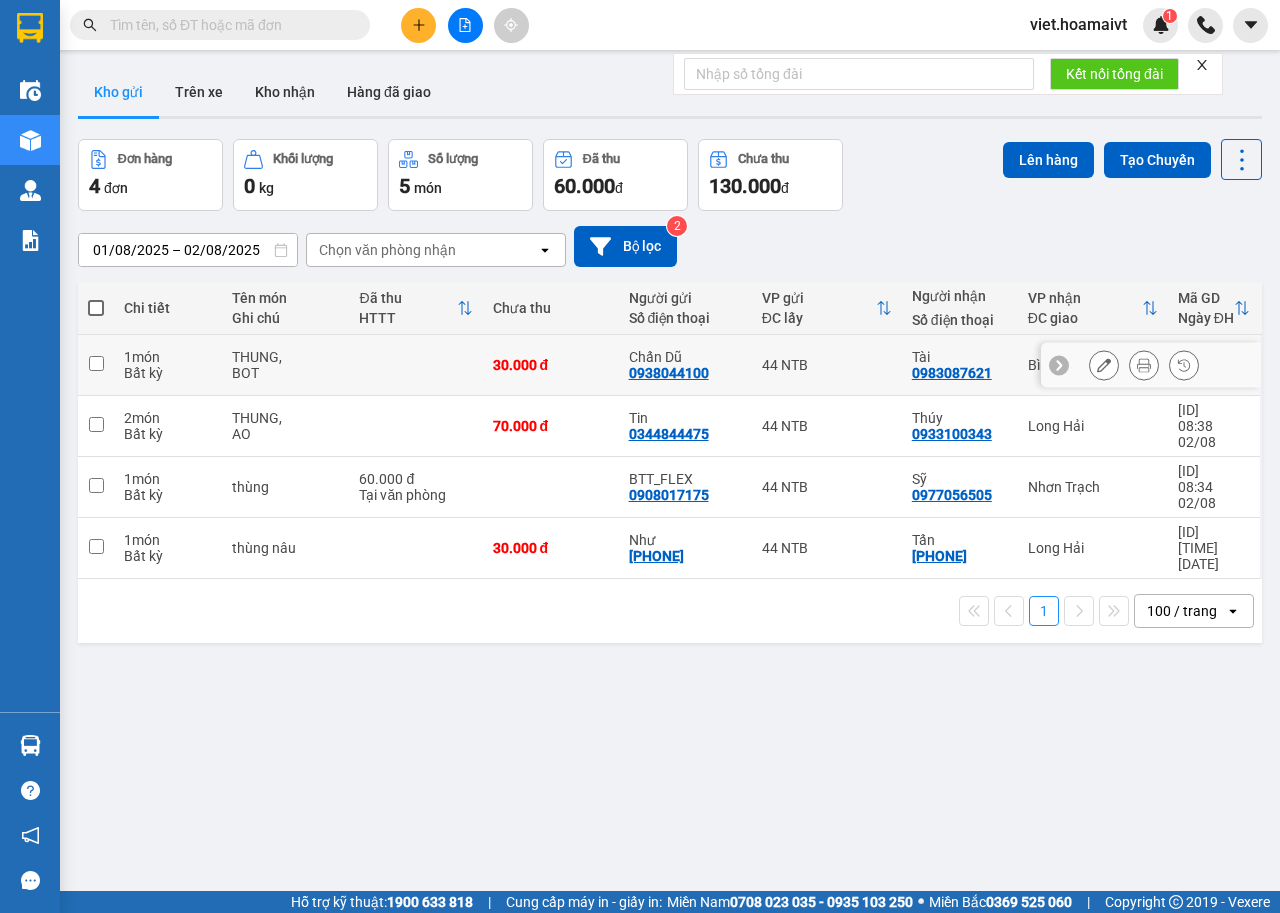 click at bounding box center [415, 365] 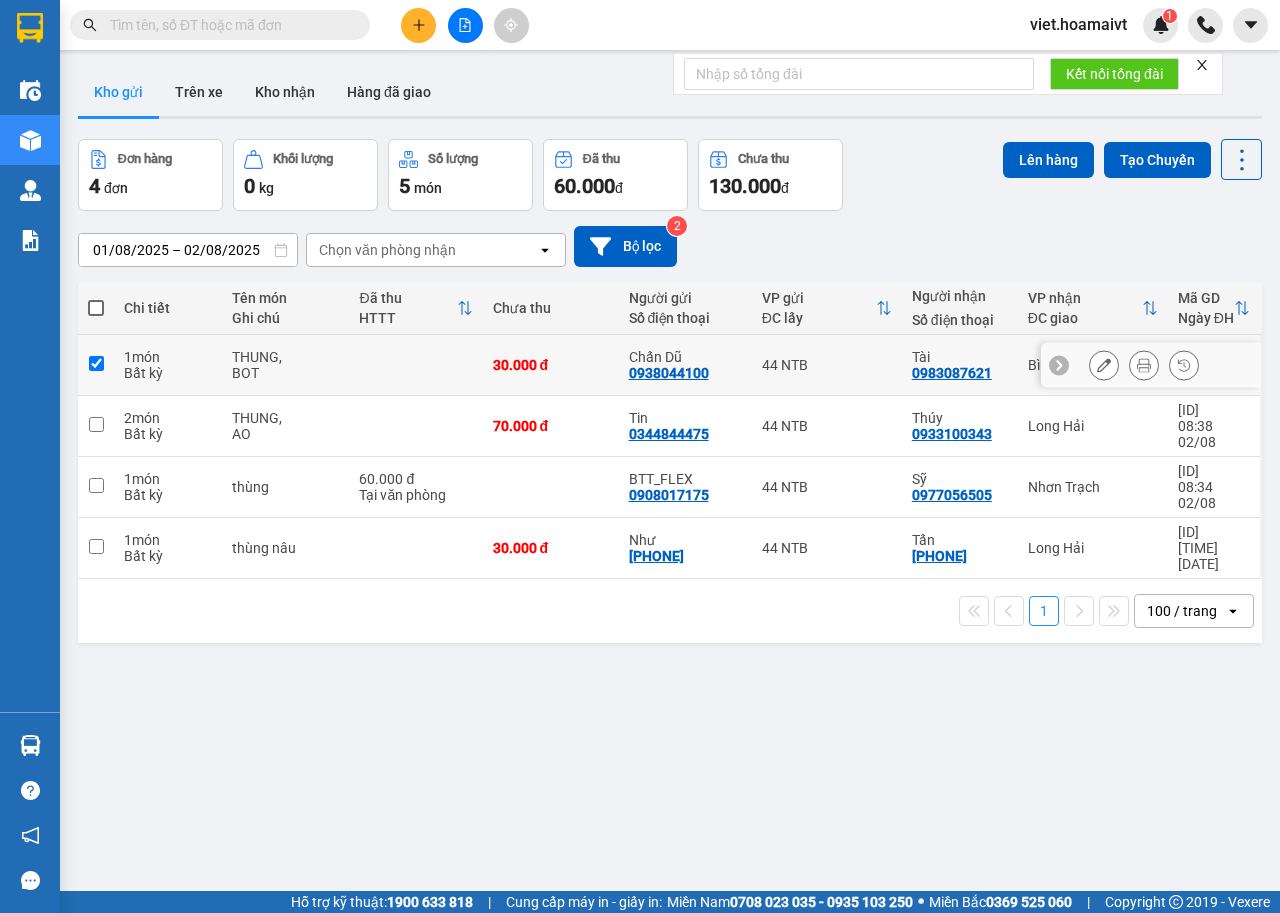 checkbox on "true" 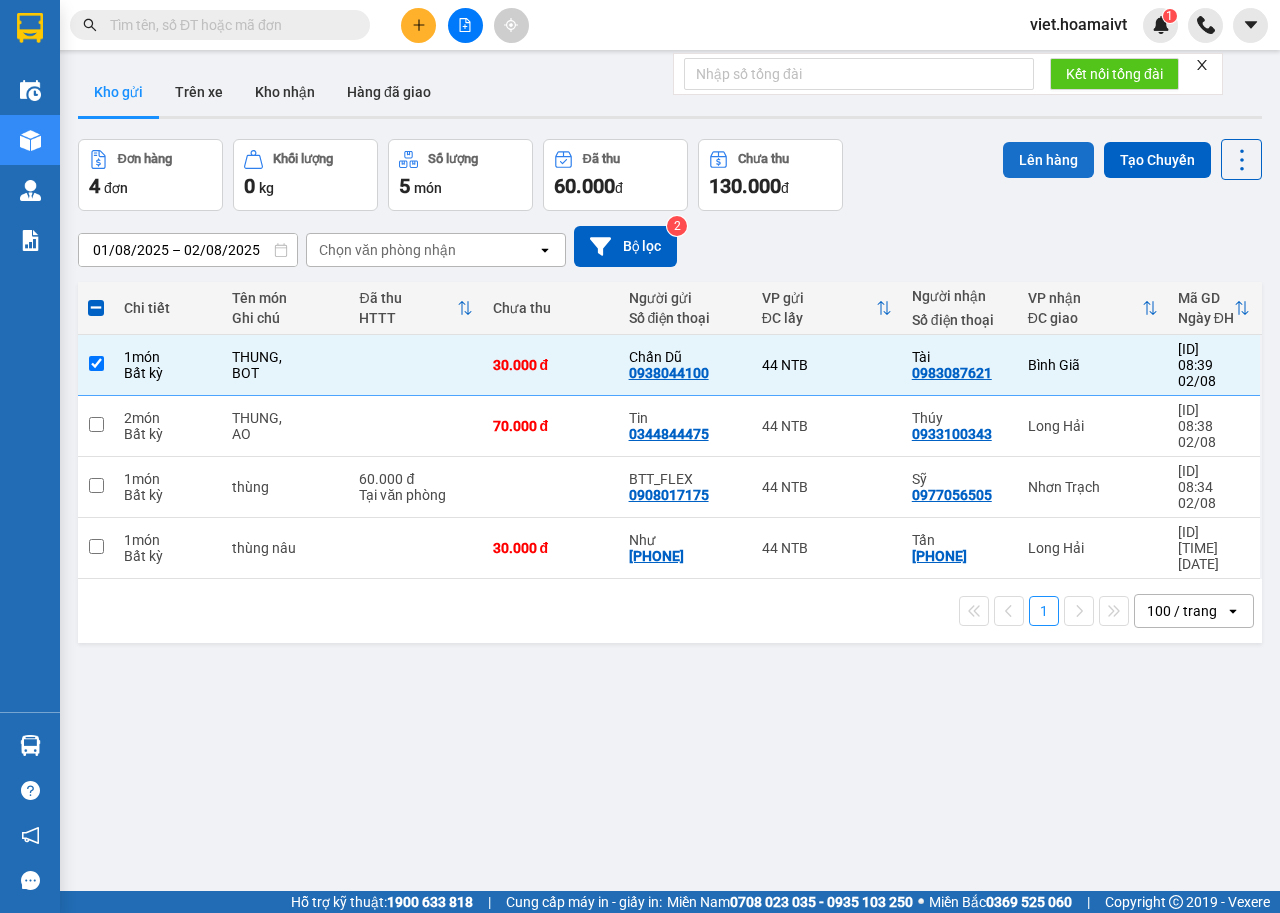 click on "Lên hàng" at bounding box center [1048, 160] 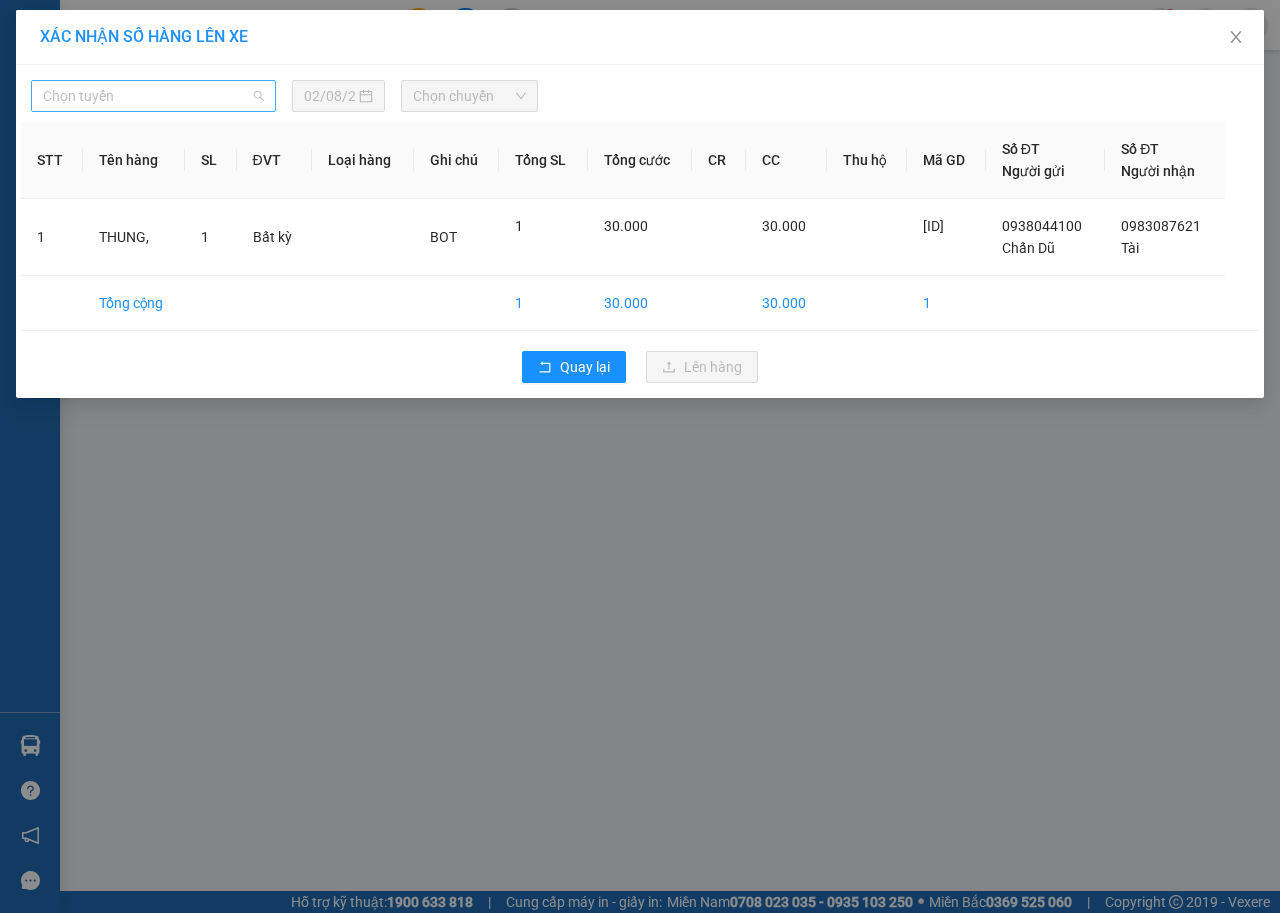 click on "Chọn tuyến" at bounding box center [153, 96] 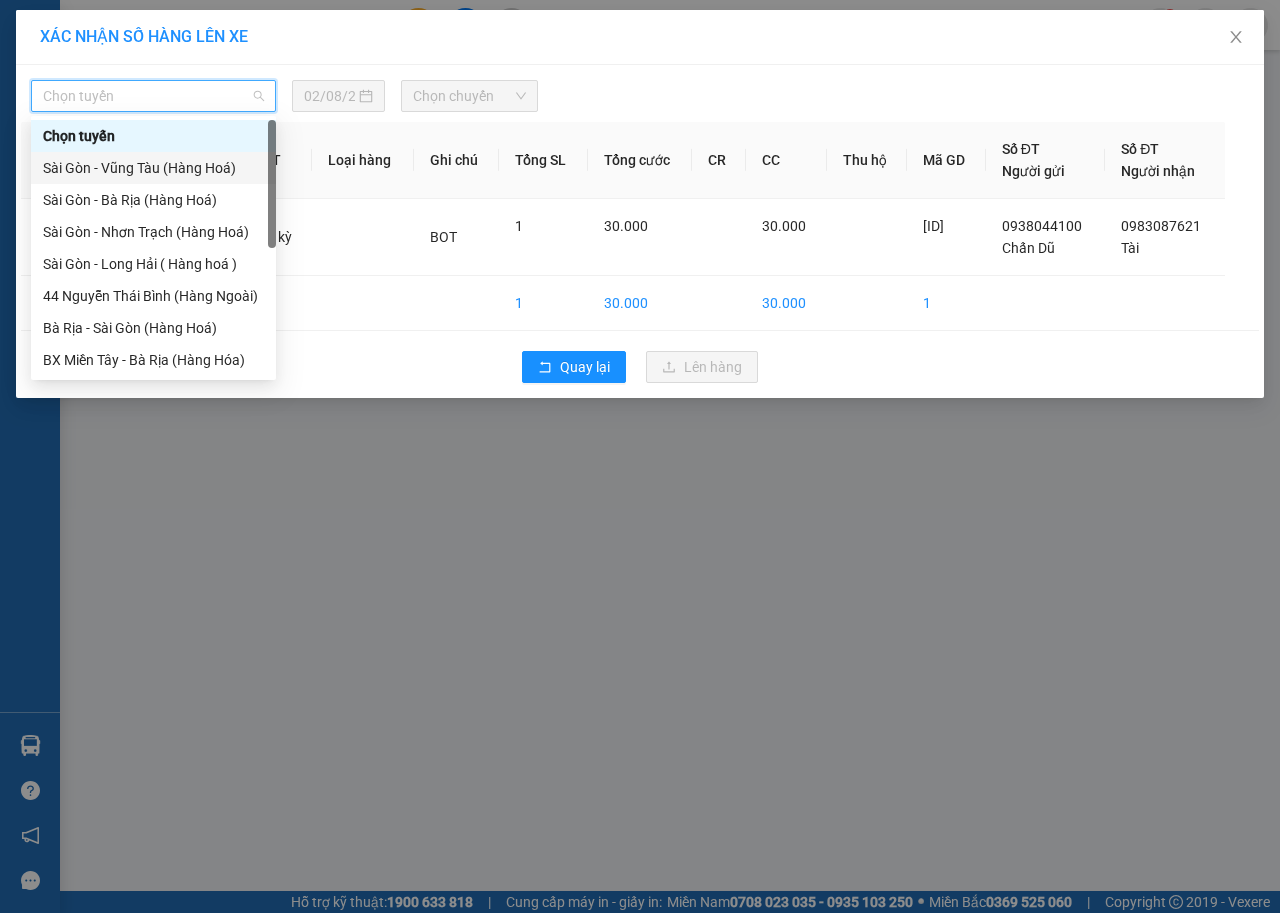 click on "Sài Gòn - Vũng Tàu (Hàng Hoá)" at bounding box center [153, 168] 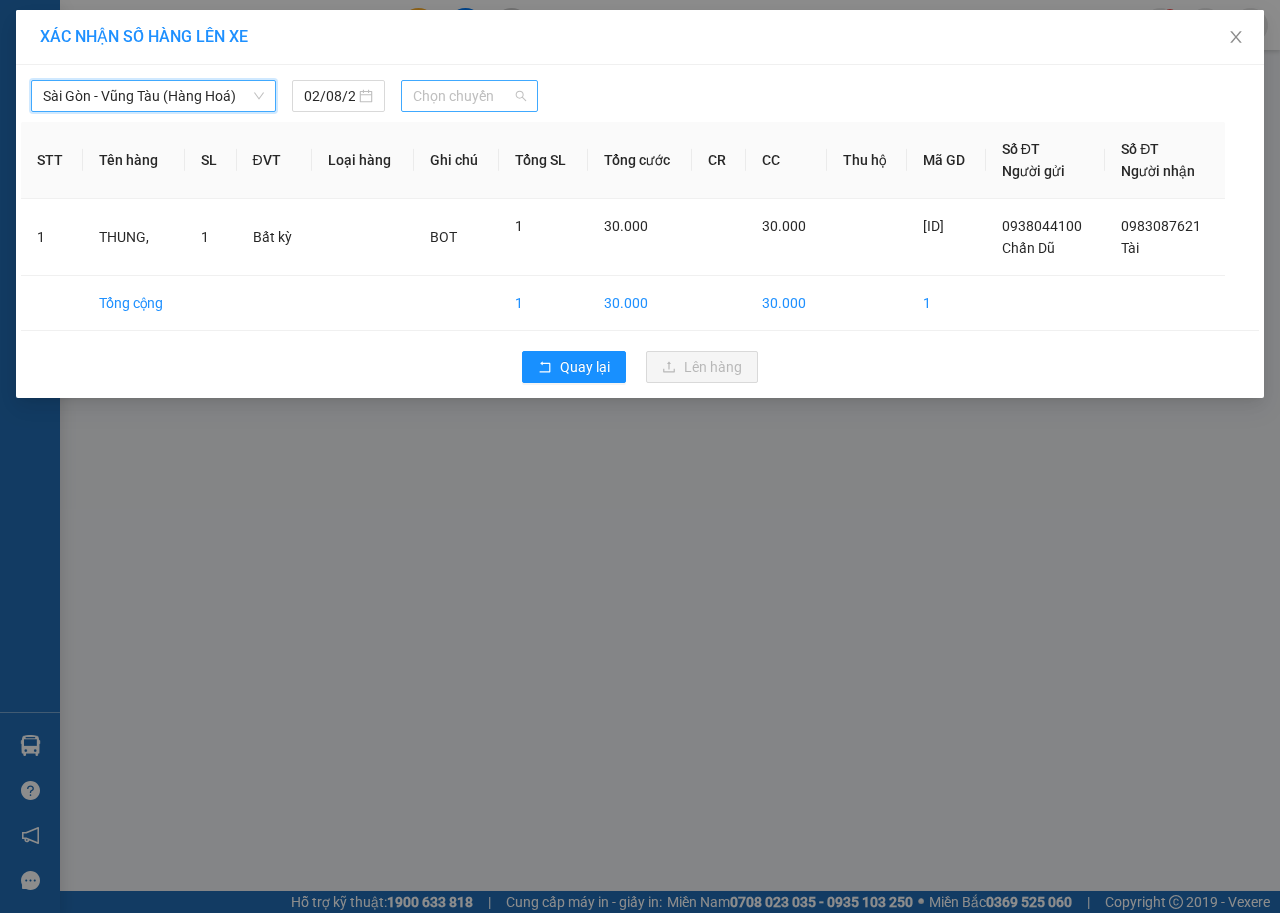 click on "Chọn chuyến" at bounding box center [469, 96] 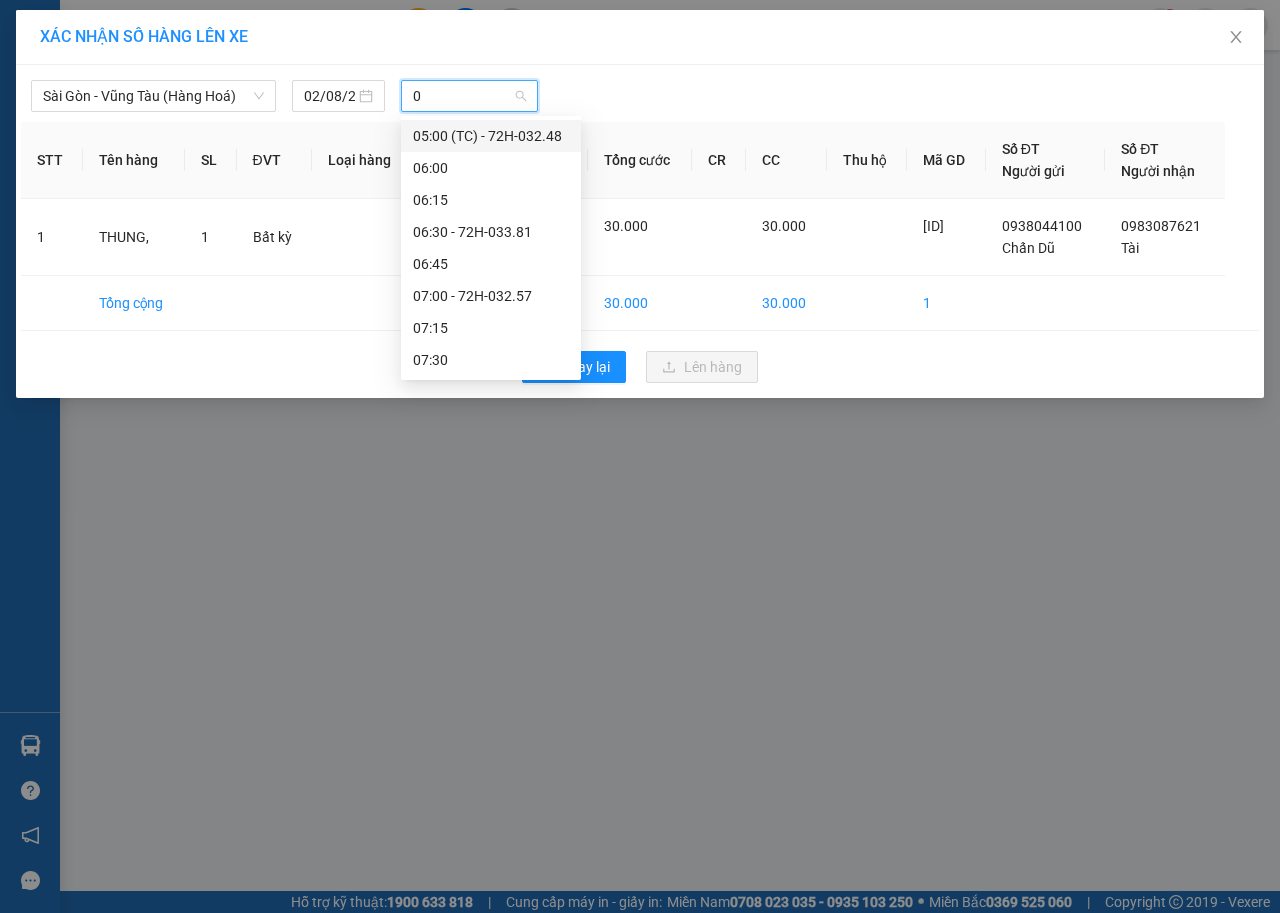 type on "08" 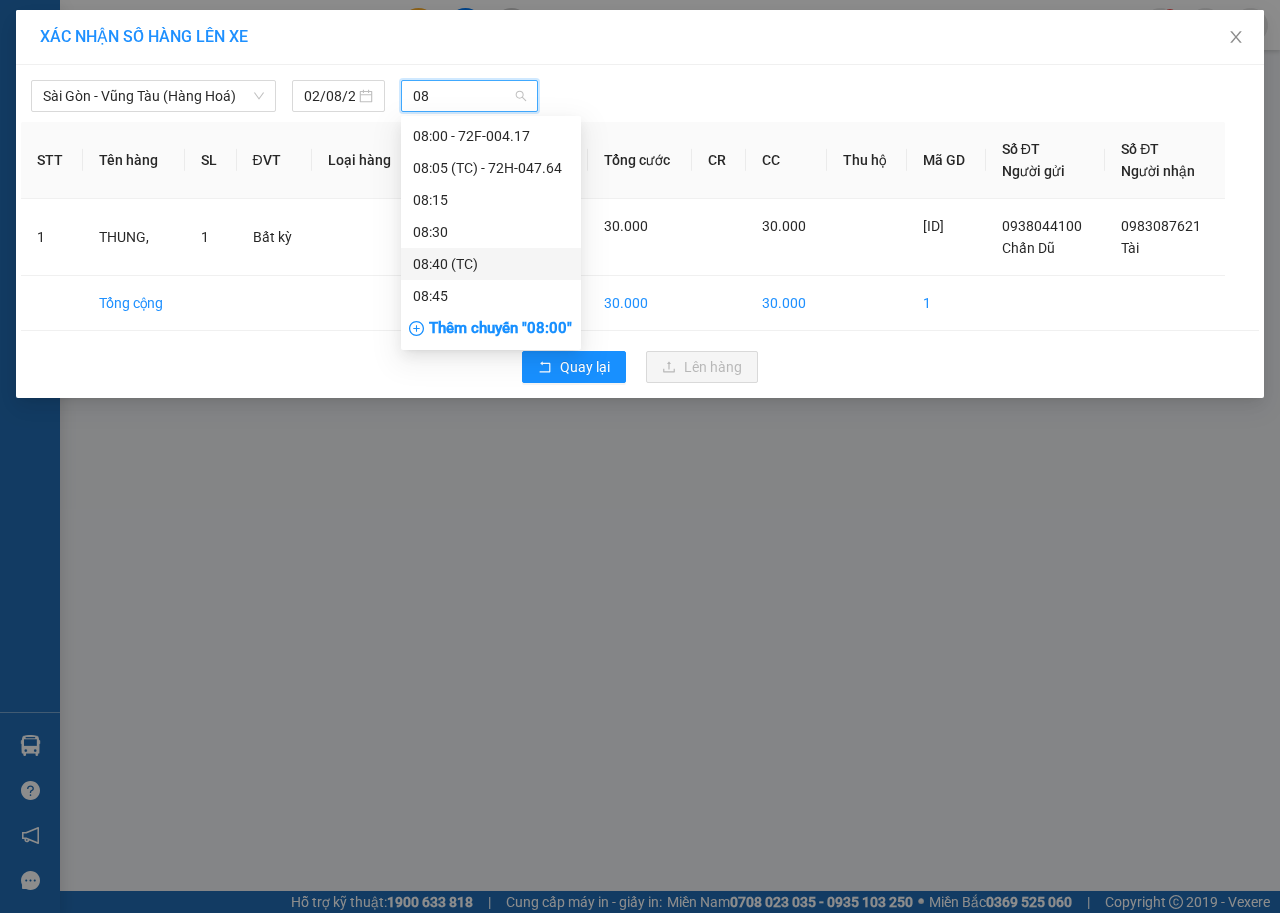 click on "08:40   (TC)" at bounding box center [491, 264] 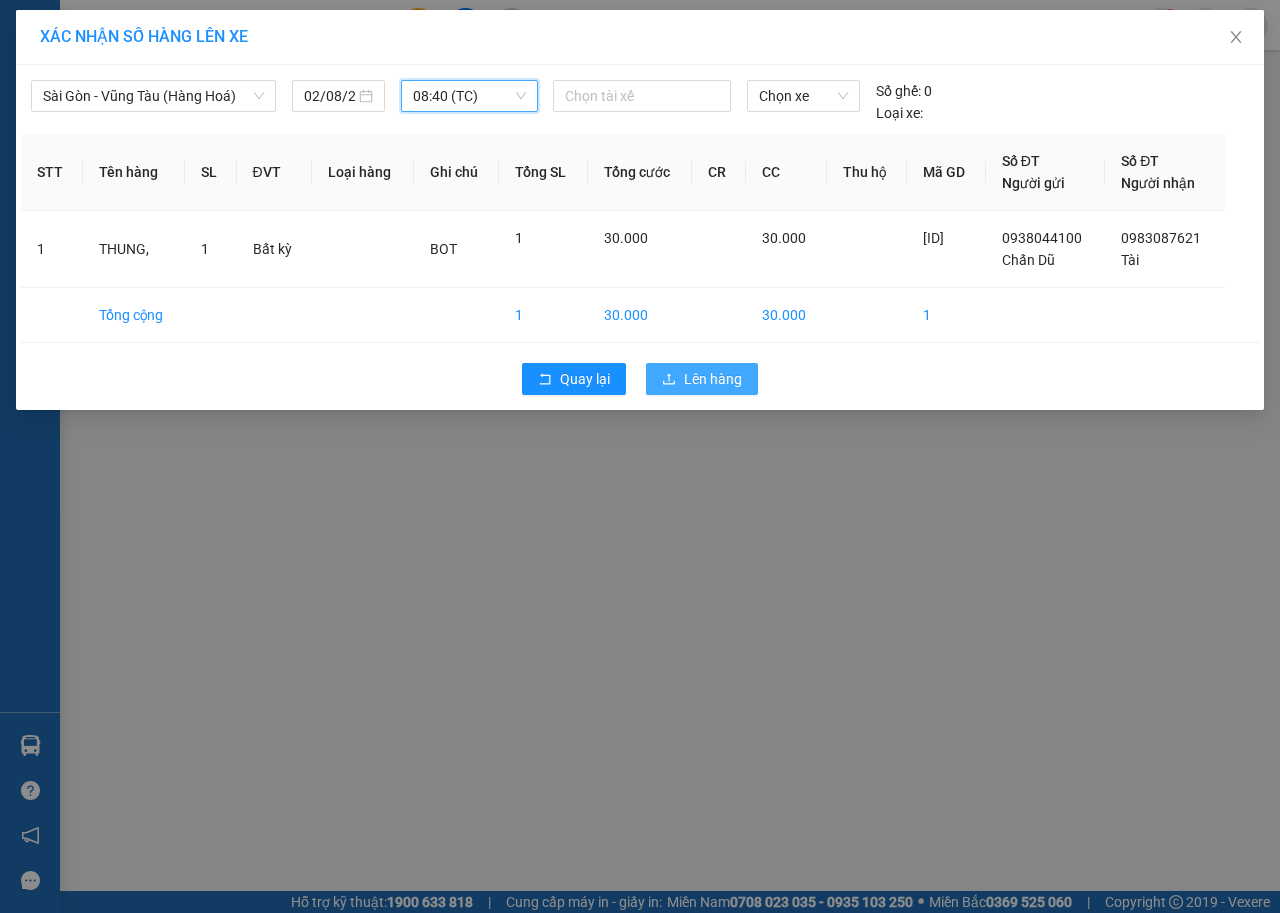 click on "Lên hàng" at bounding box center [713, 379] 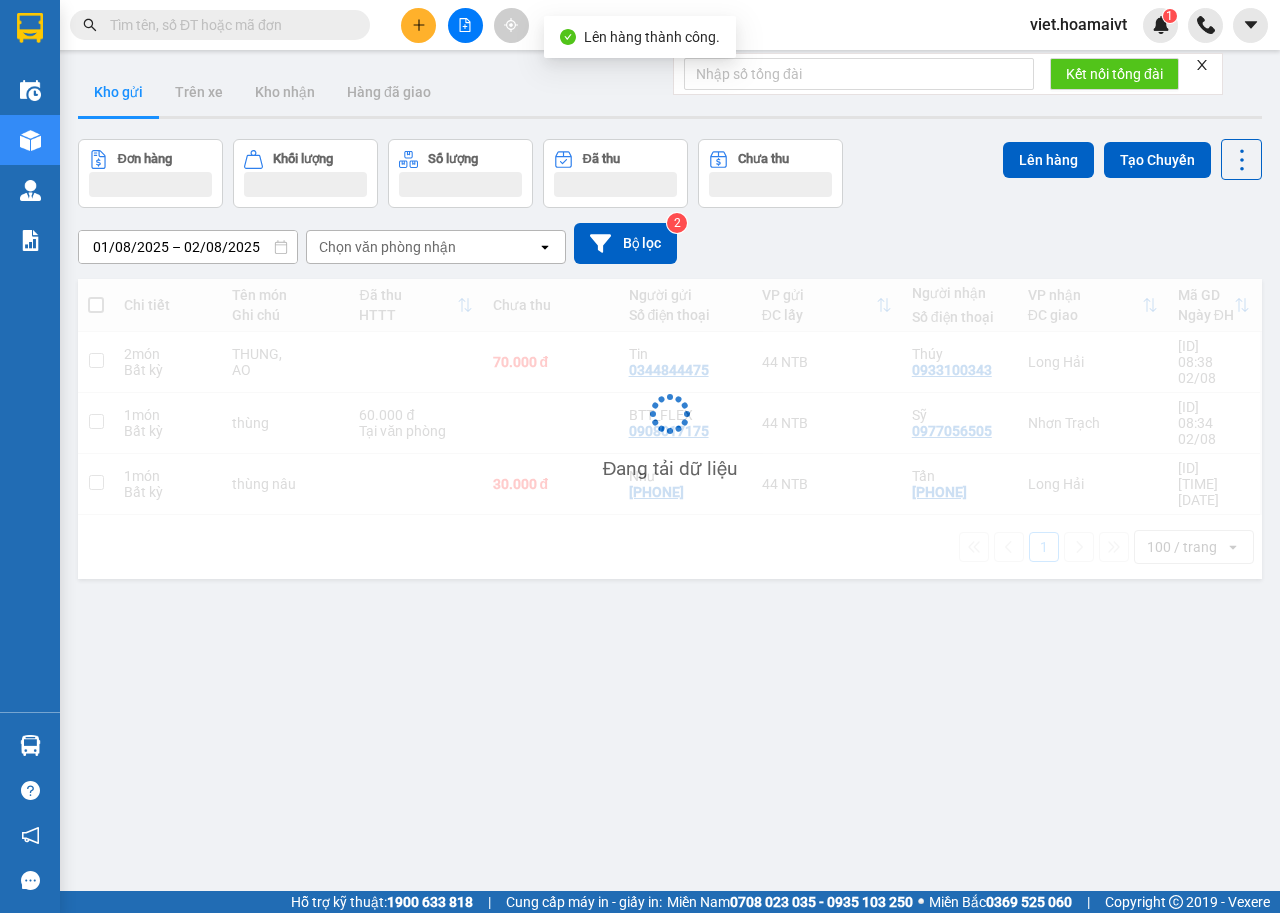 click on "Chọn văn phòng nhận" at bounding box center [387, 247] 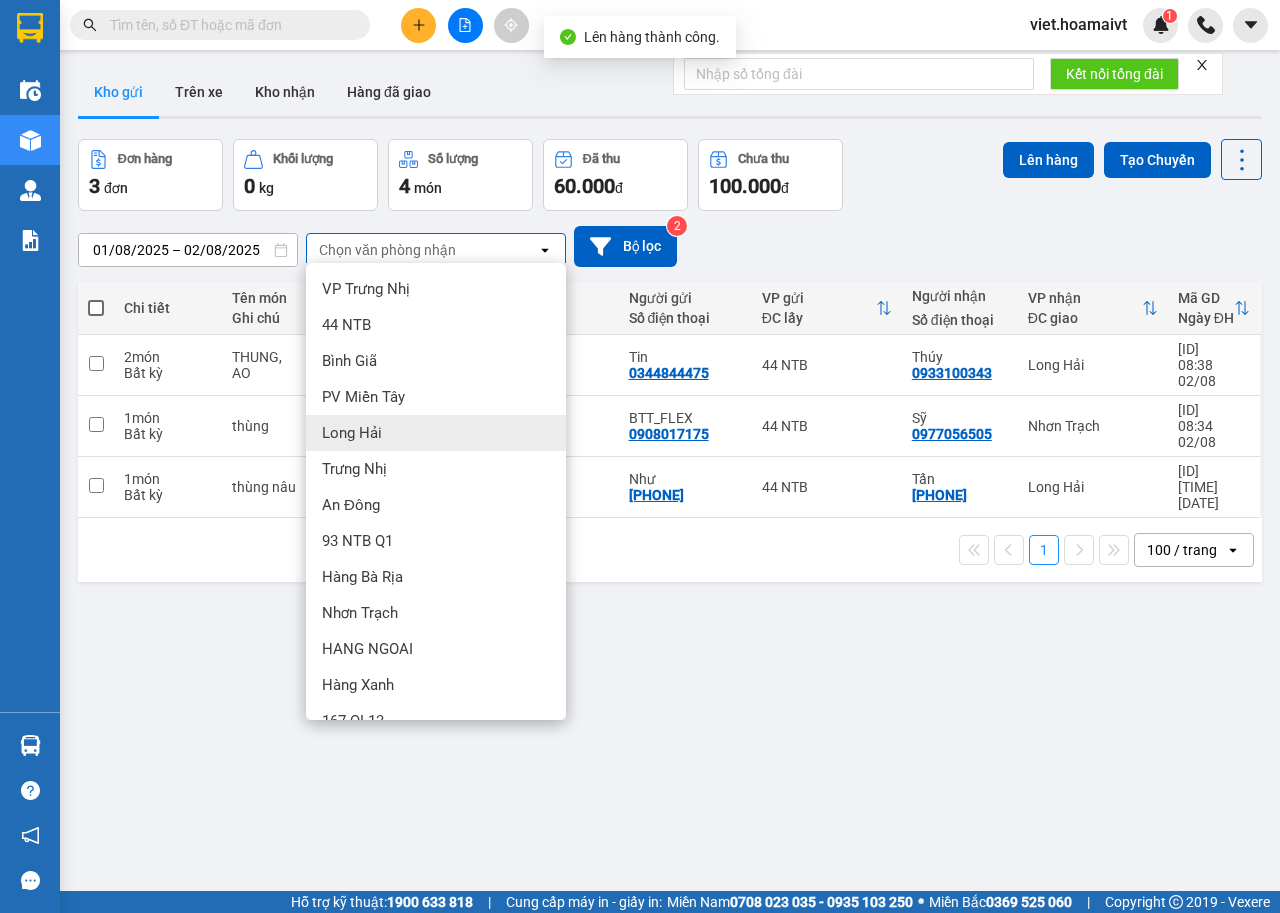 click on "Long Hải" at bounding box center (436, 433) 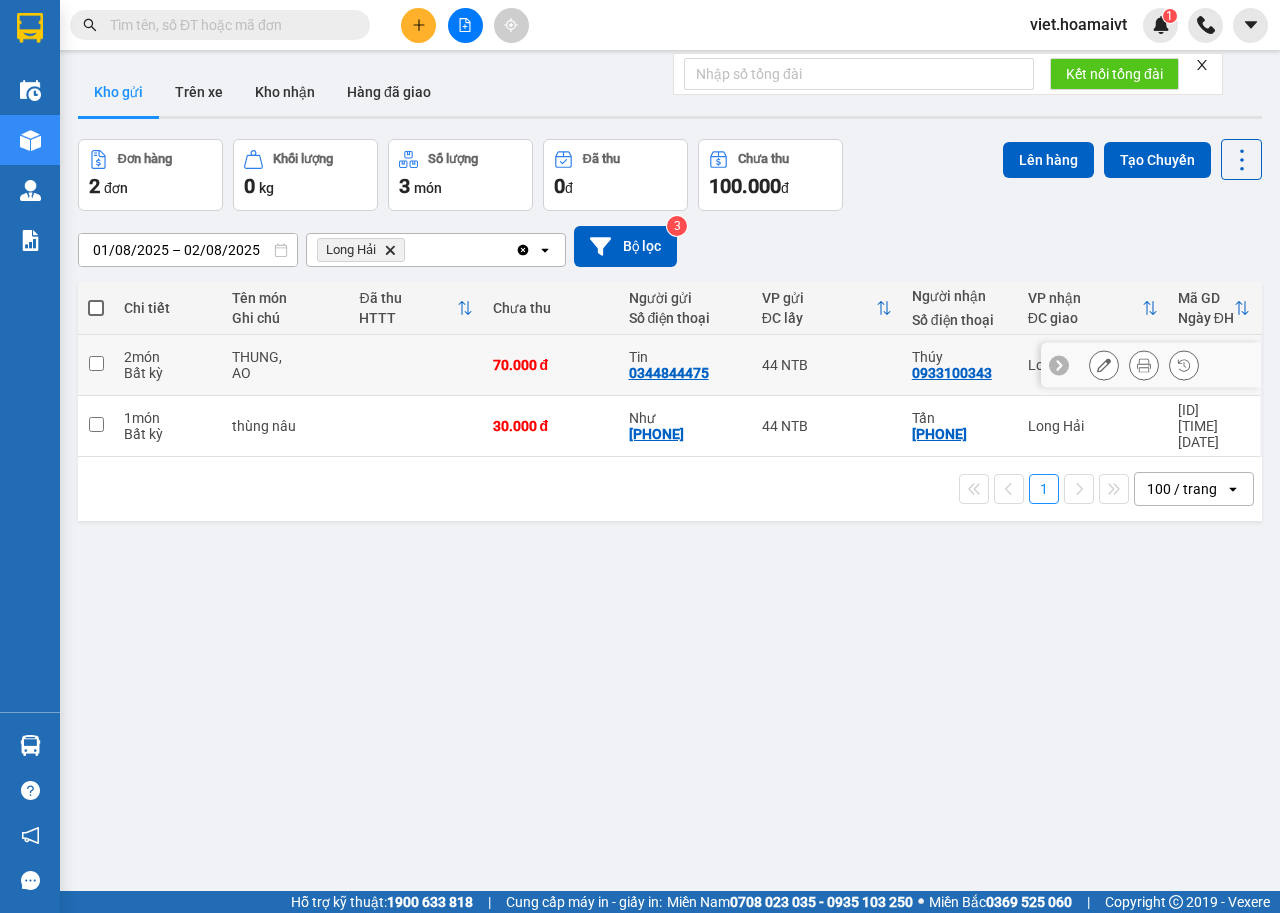 click on "THUNG," at bounding box center [286, 357] 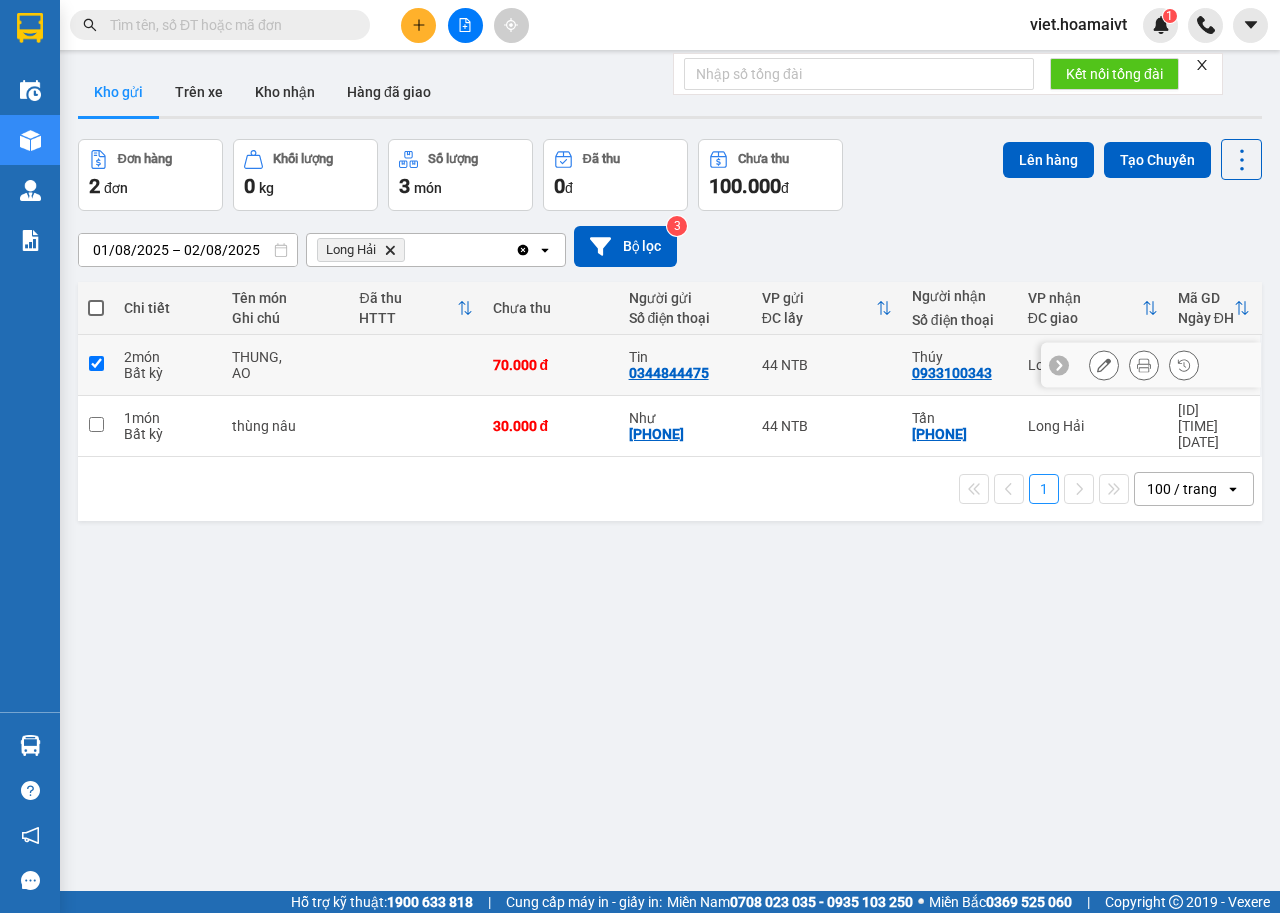 checkbox on "true" 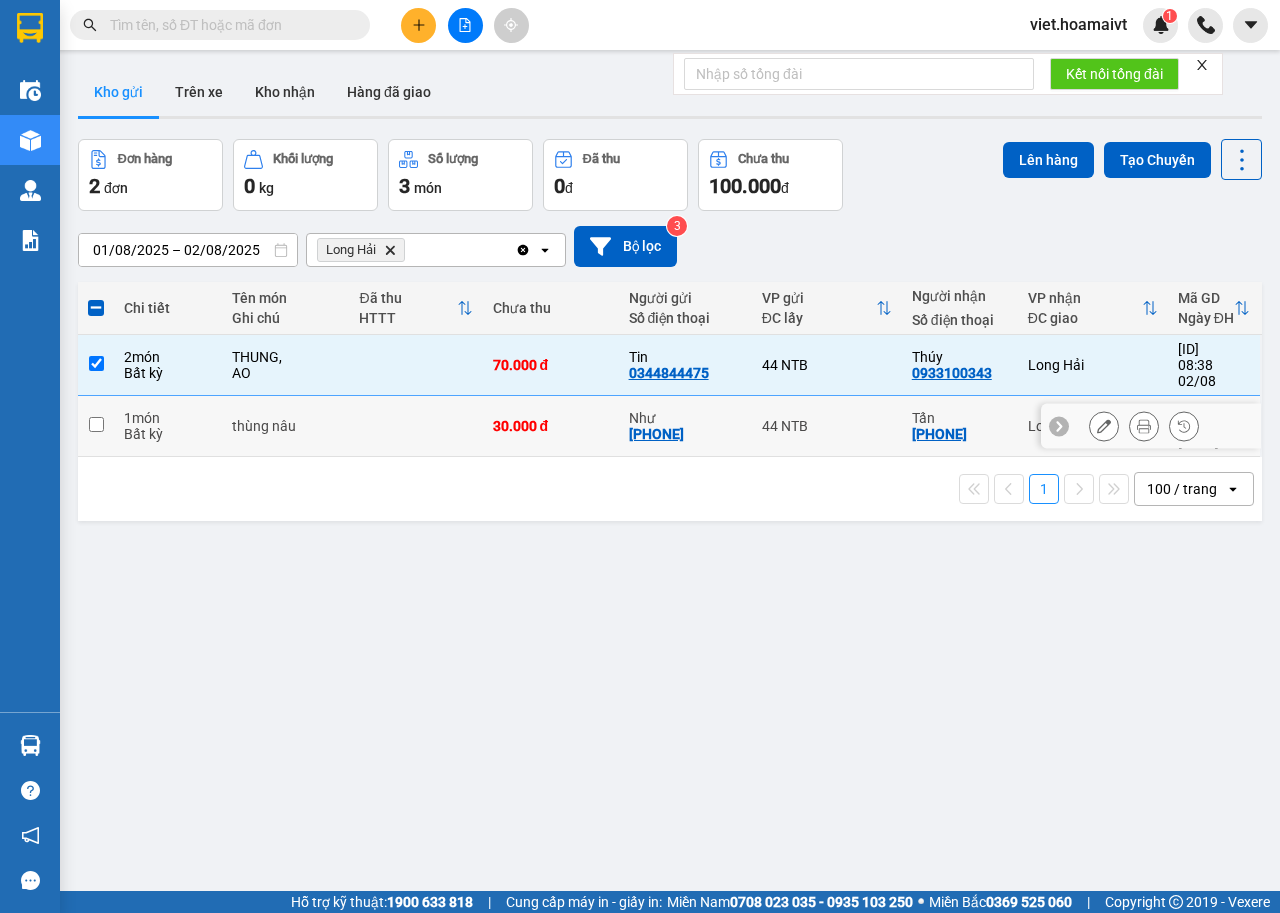 click on "thùng nâu" at bounding box center [286, 426] 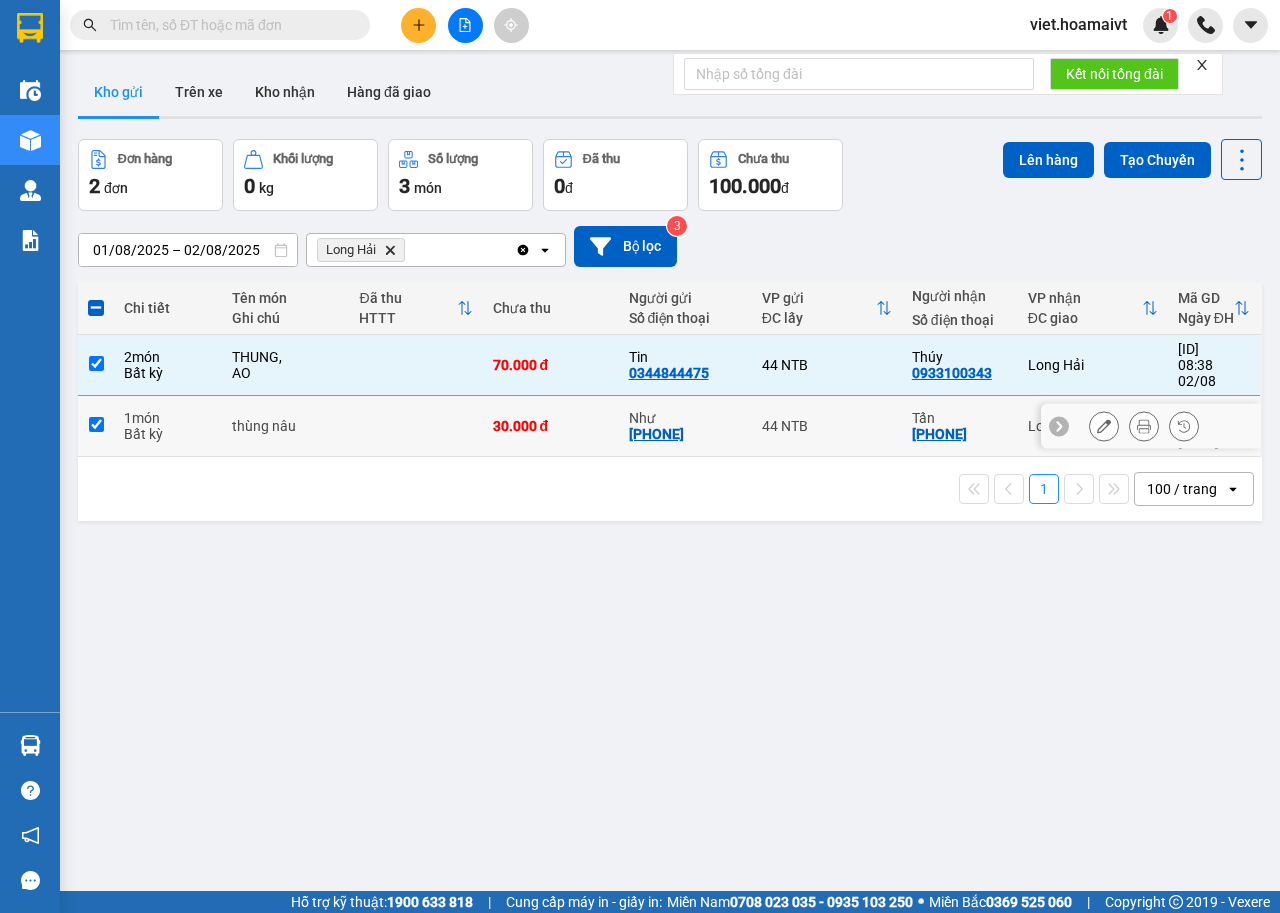 checkbox on "true" 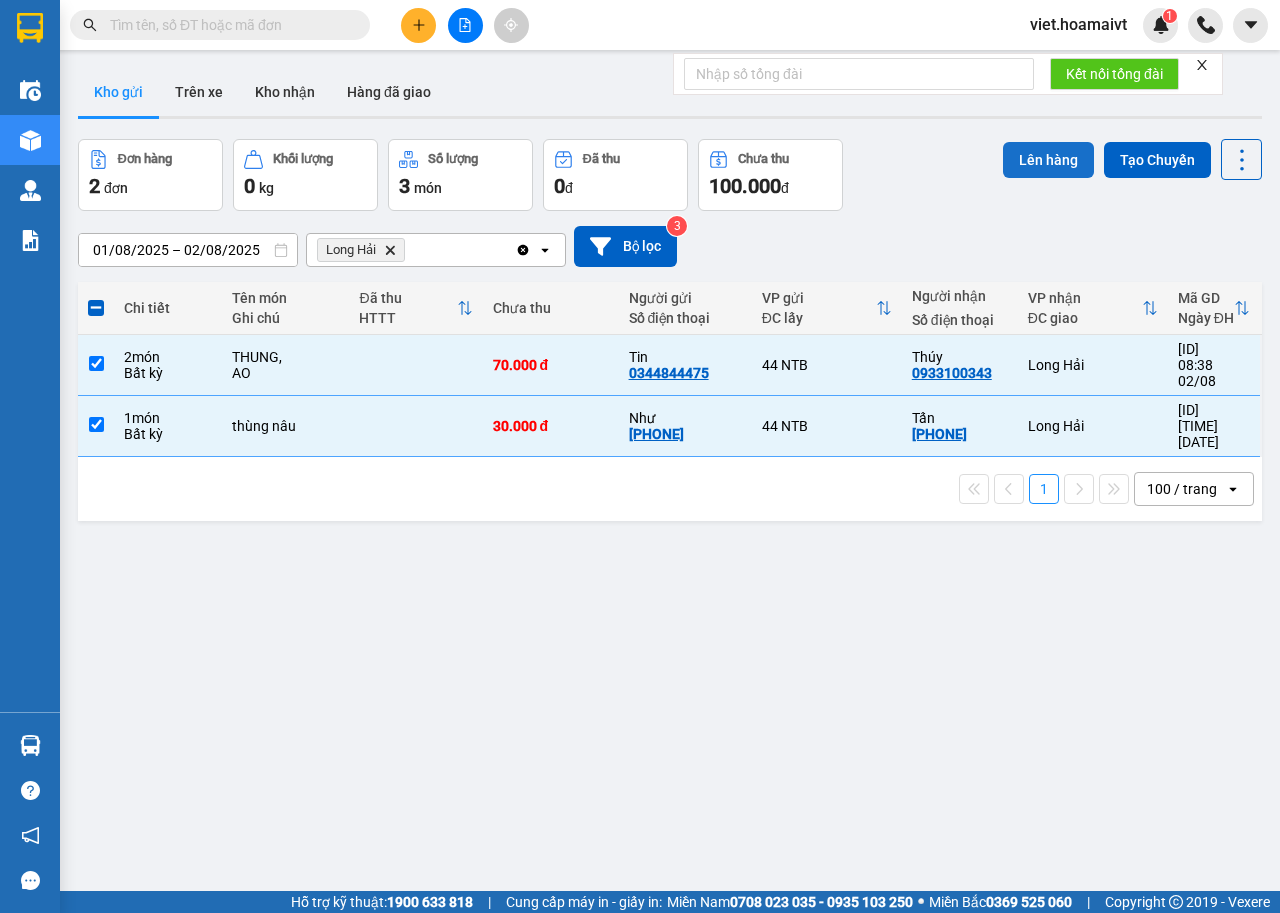 click on "Lên hàng" at bounding box center [1048, 160] 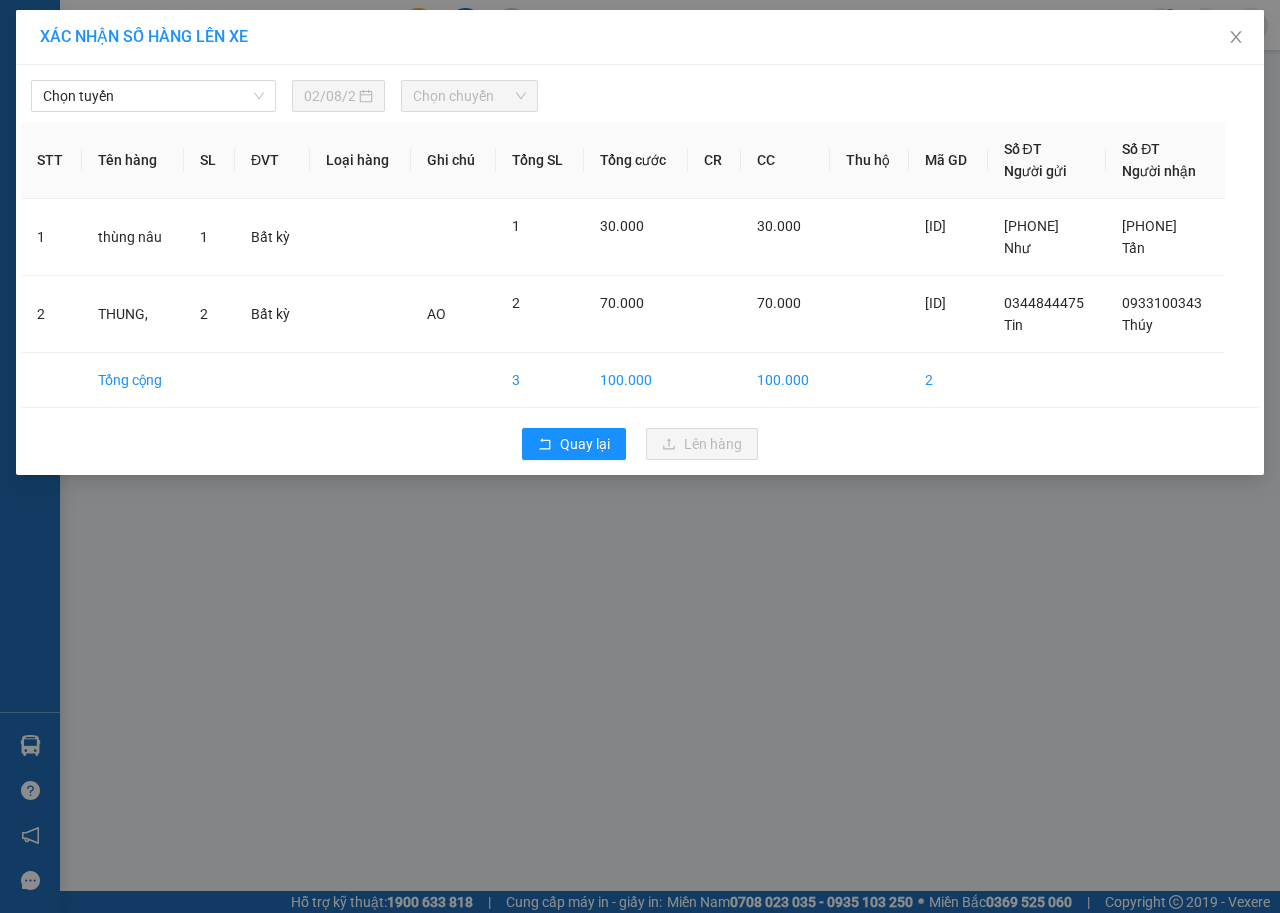 click on "Chọn tuyến 02/08/2025 Chọn chuyến" at bounding box center [640, 91] 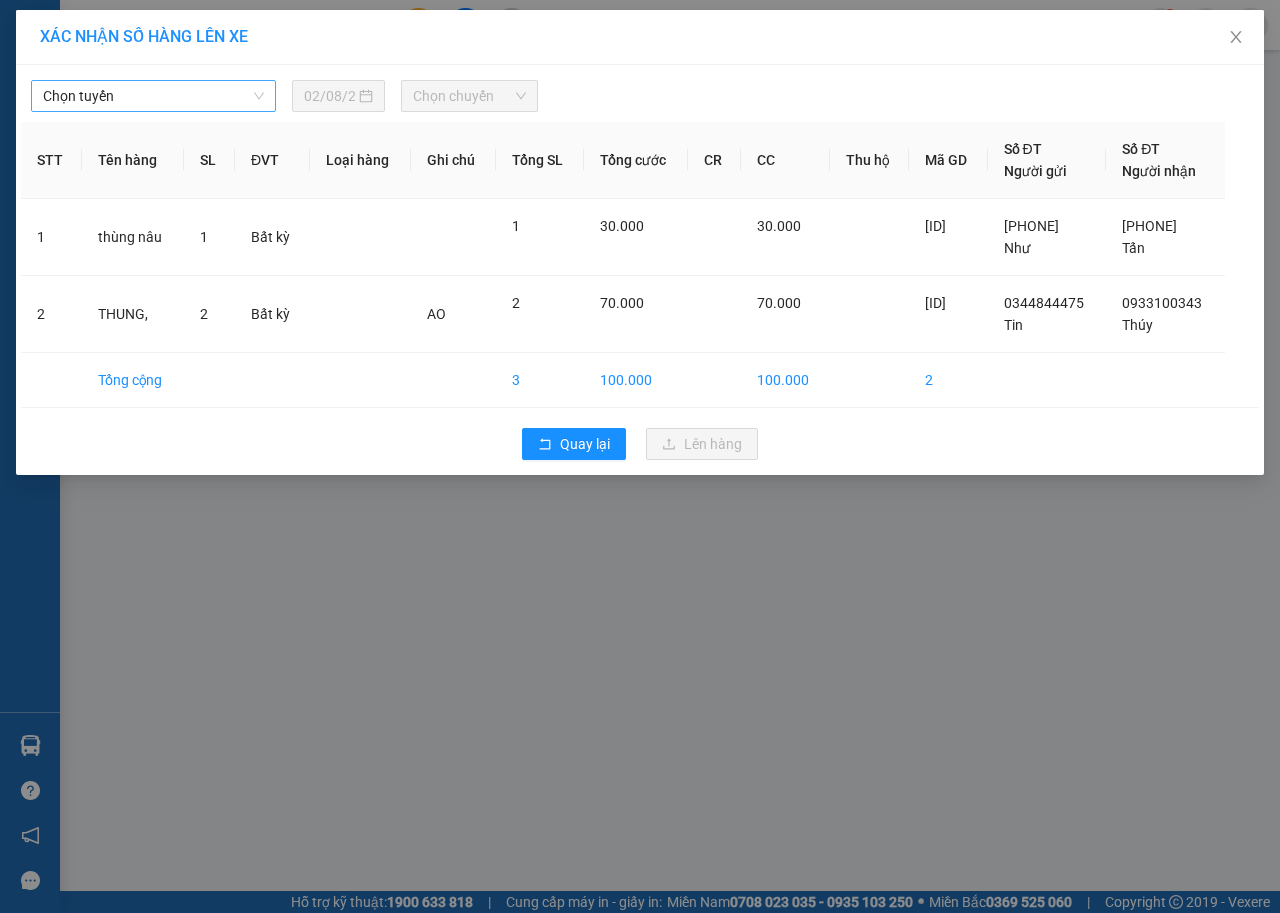 click on "Chọn tuyến" at bounding box center [153, 96] 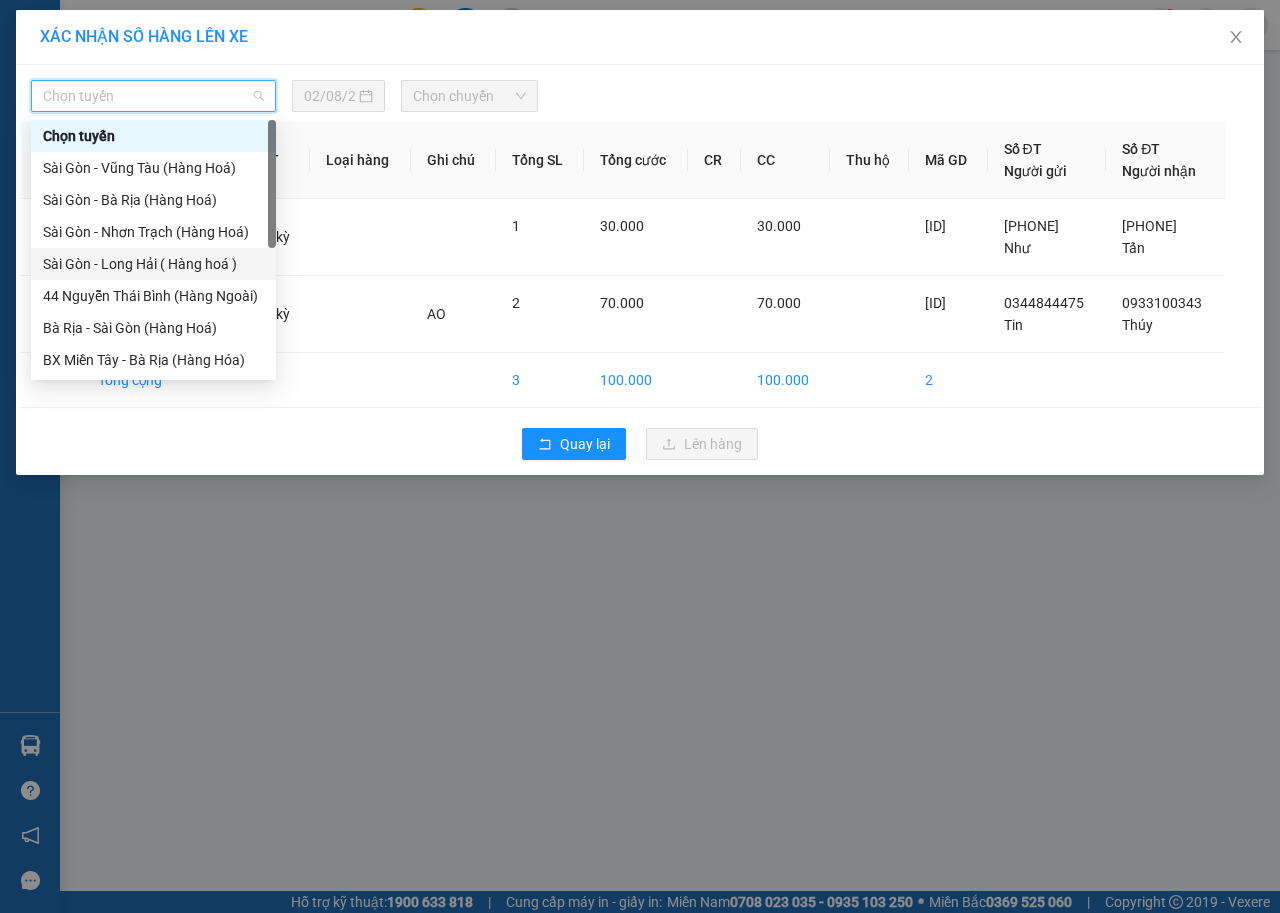 click on "Sài Gòn - Long Hải ( Hàng hoá )" at bounding box center (153, 264) 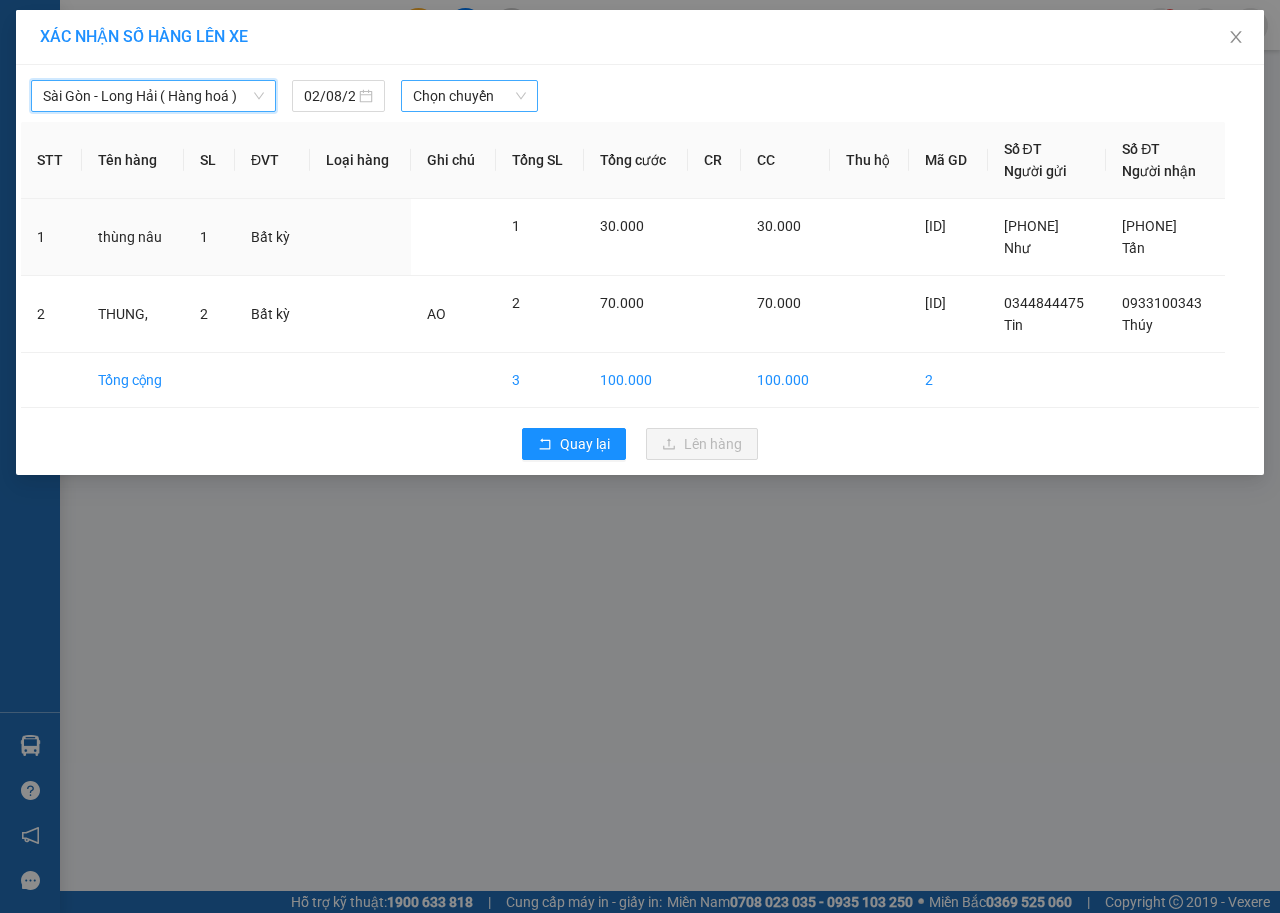 click on "Chọn chuyến" at bounding box center (469, 96) 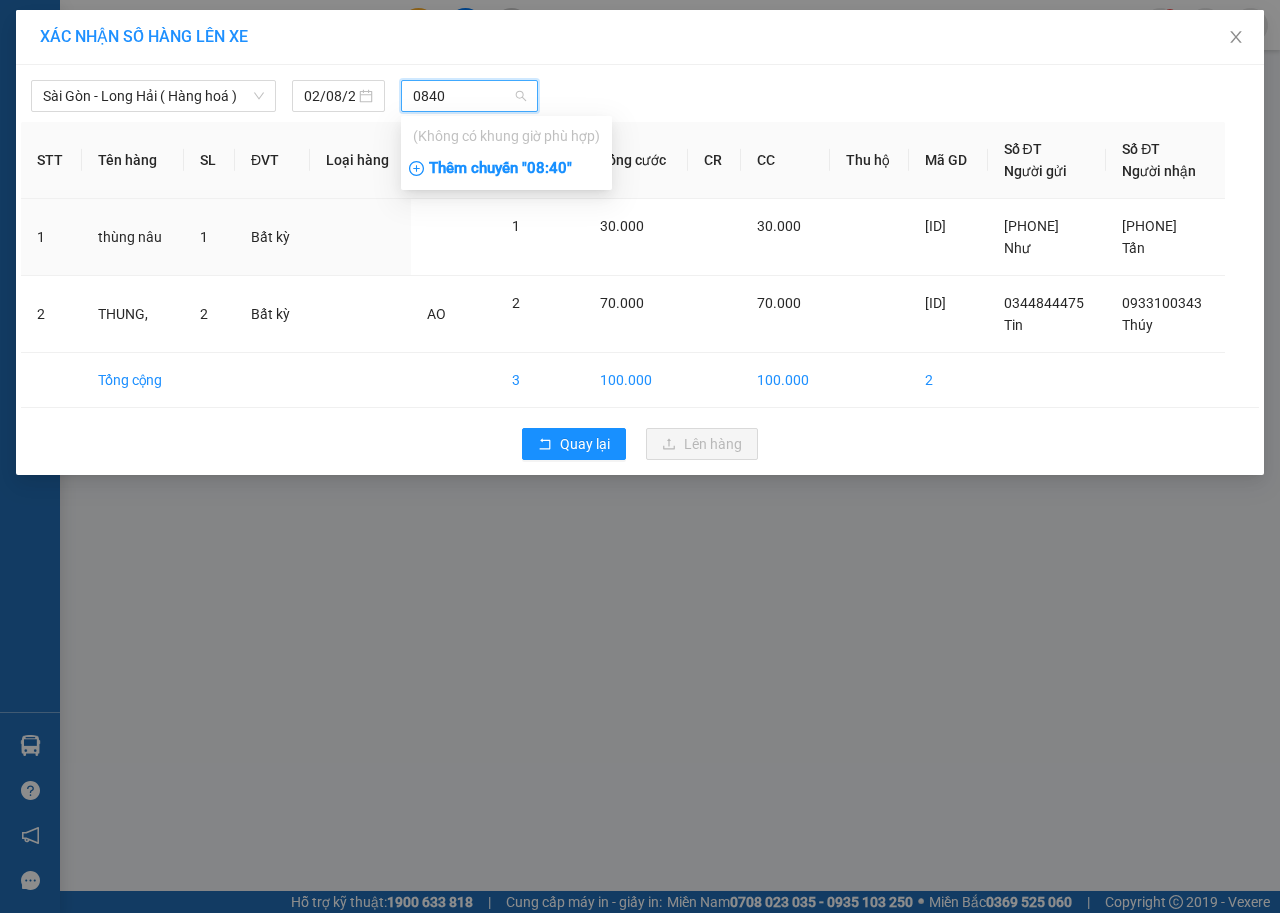 type on "0840" 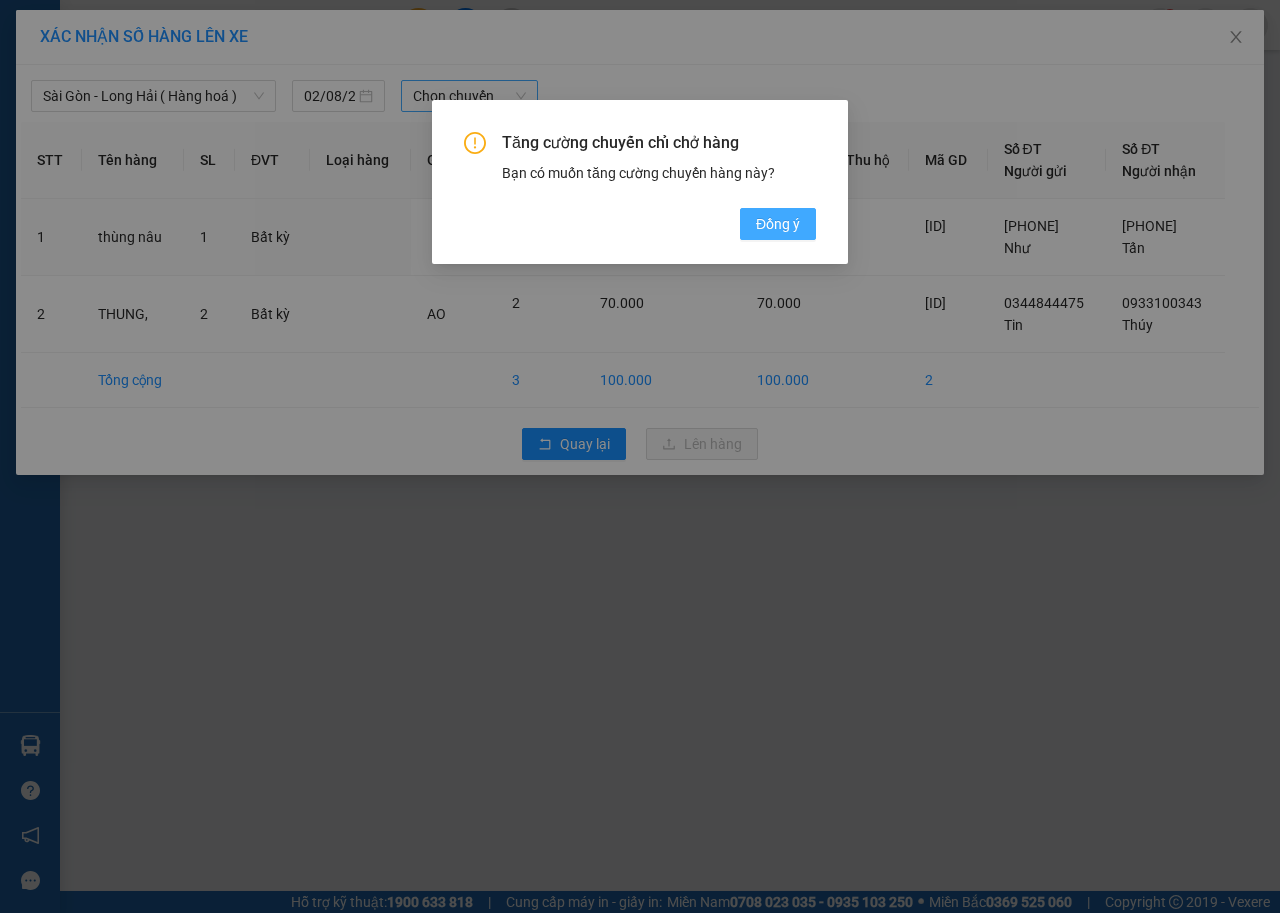 click on "Đồng ý" at bounding box center [778, 224] 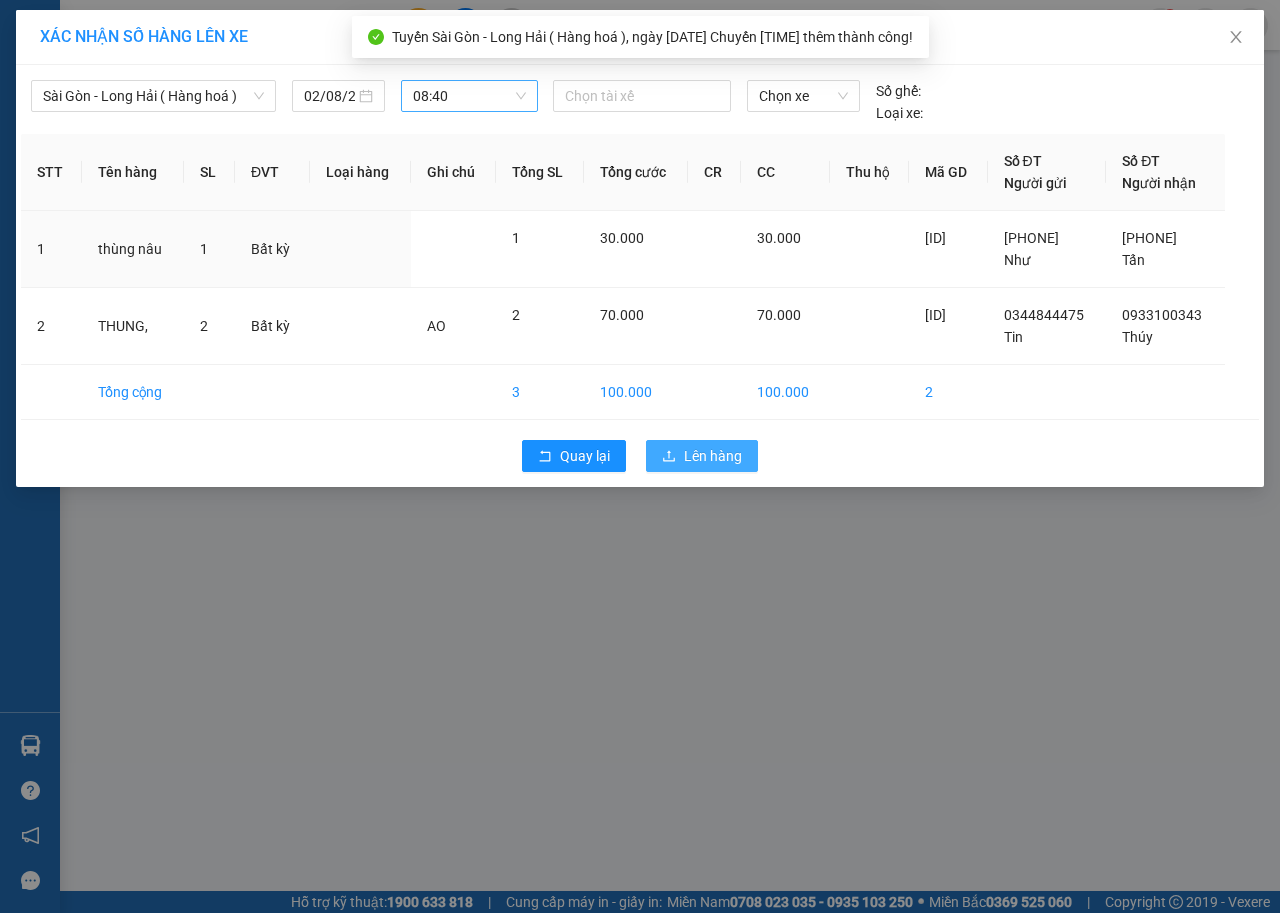 click on "Lên hàng" at bounding box center [713, 456] 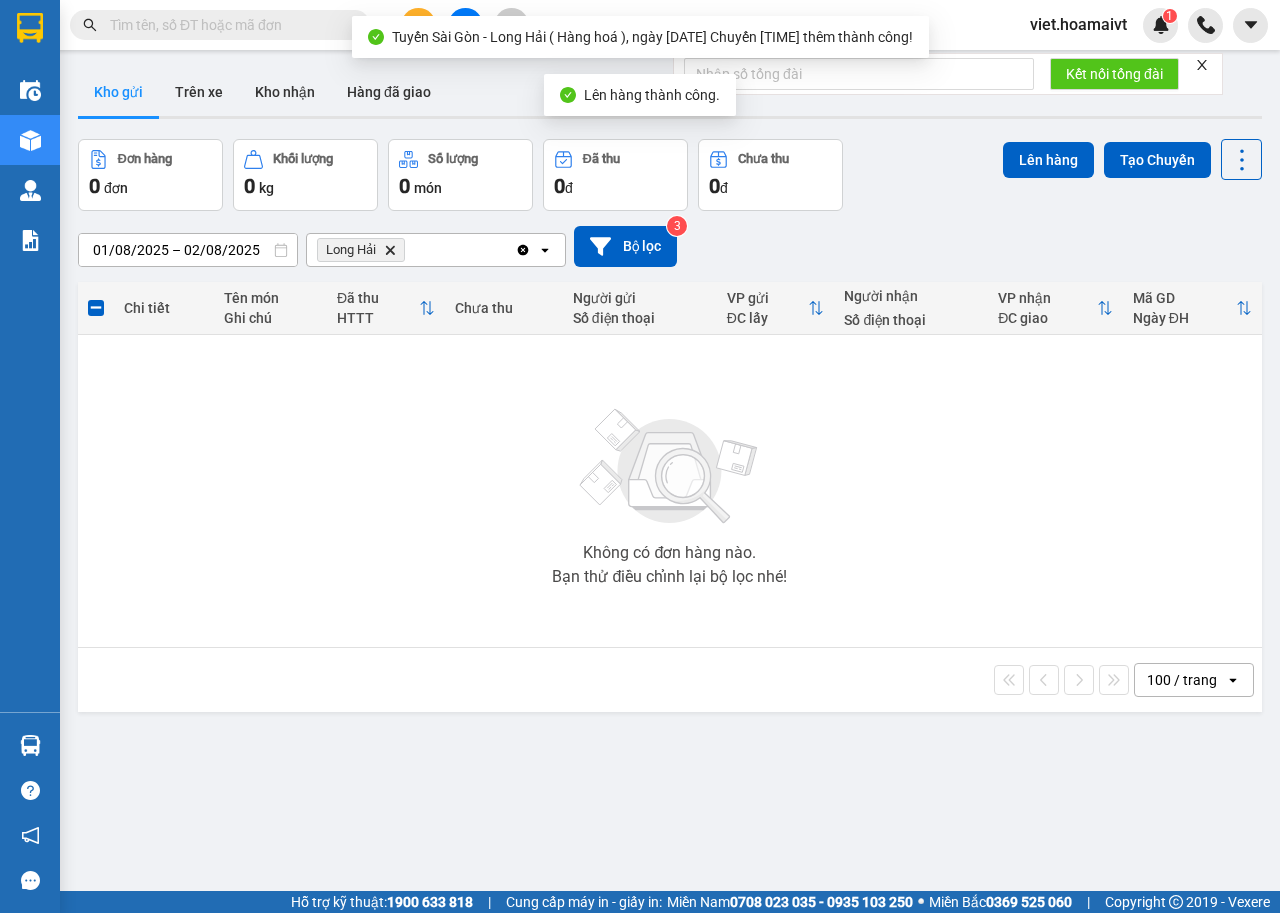 click on "Long Hải Delete" at bounding box center (361, 250) 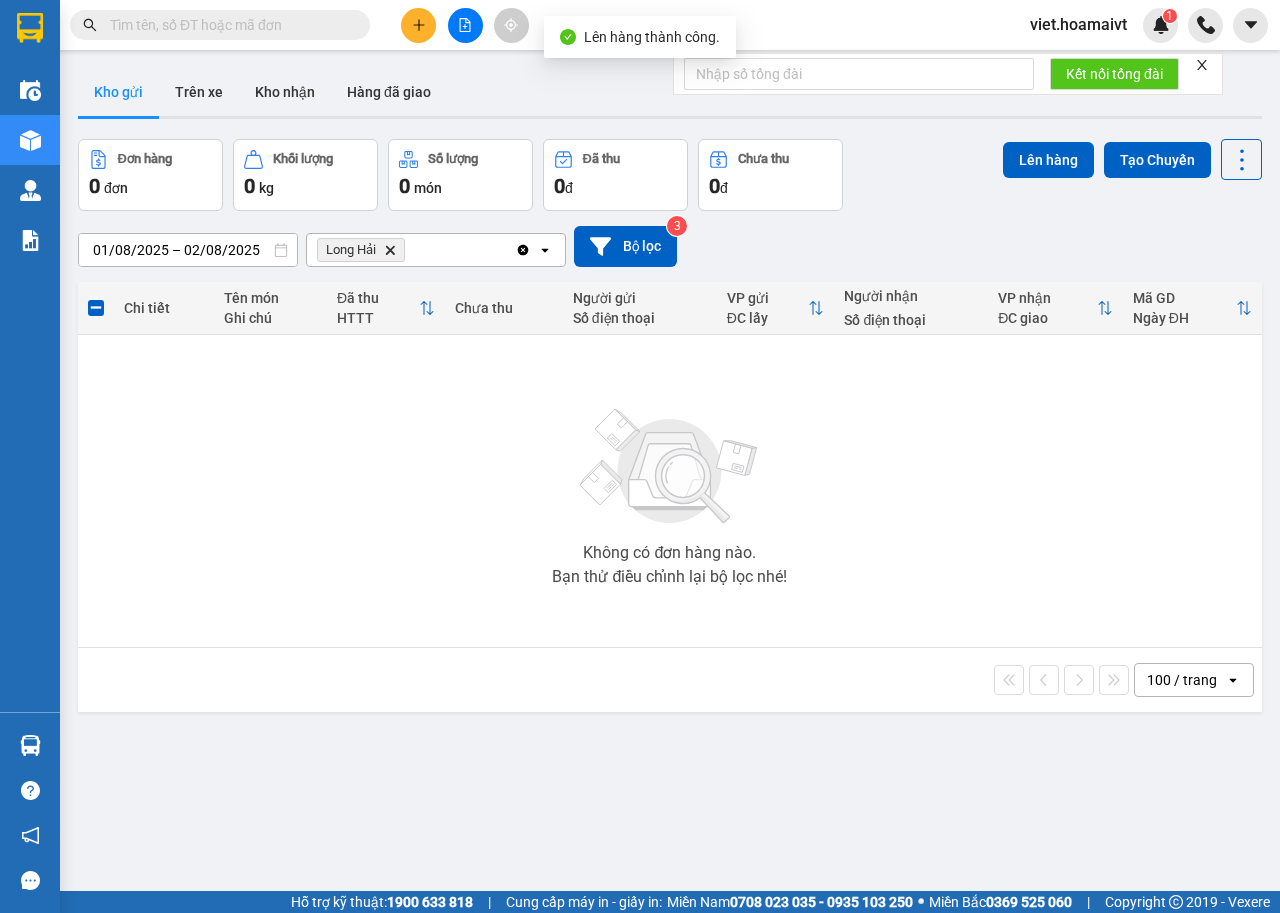 click 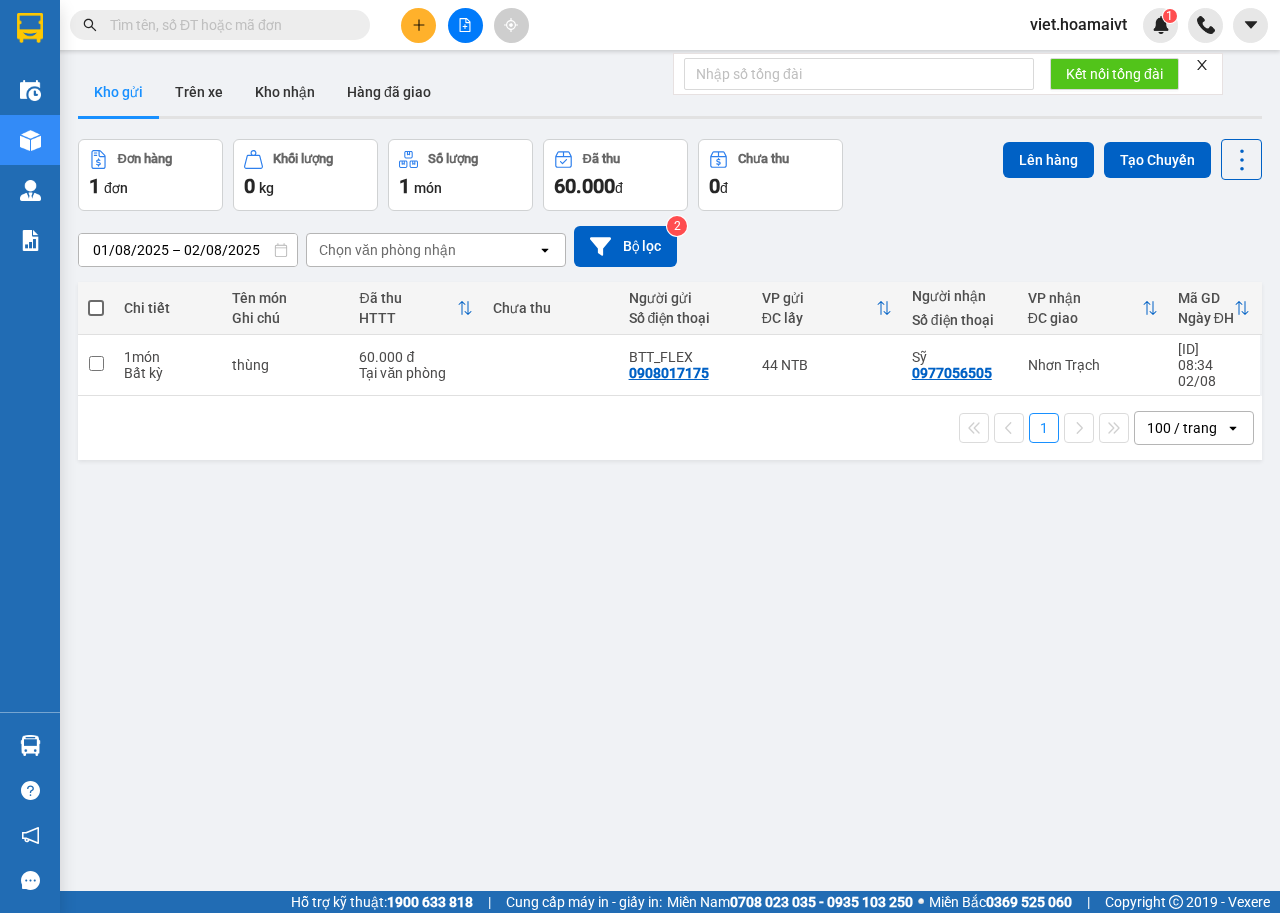 click 